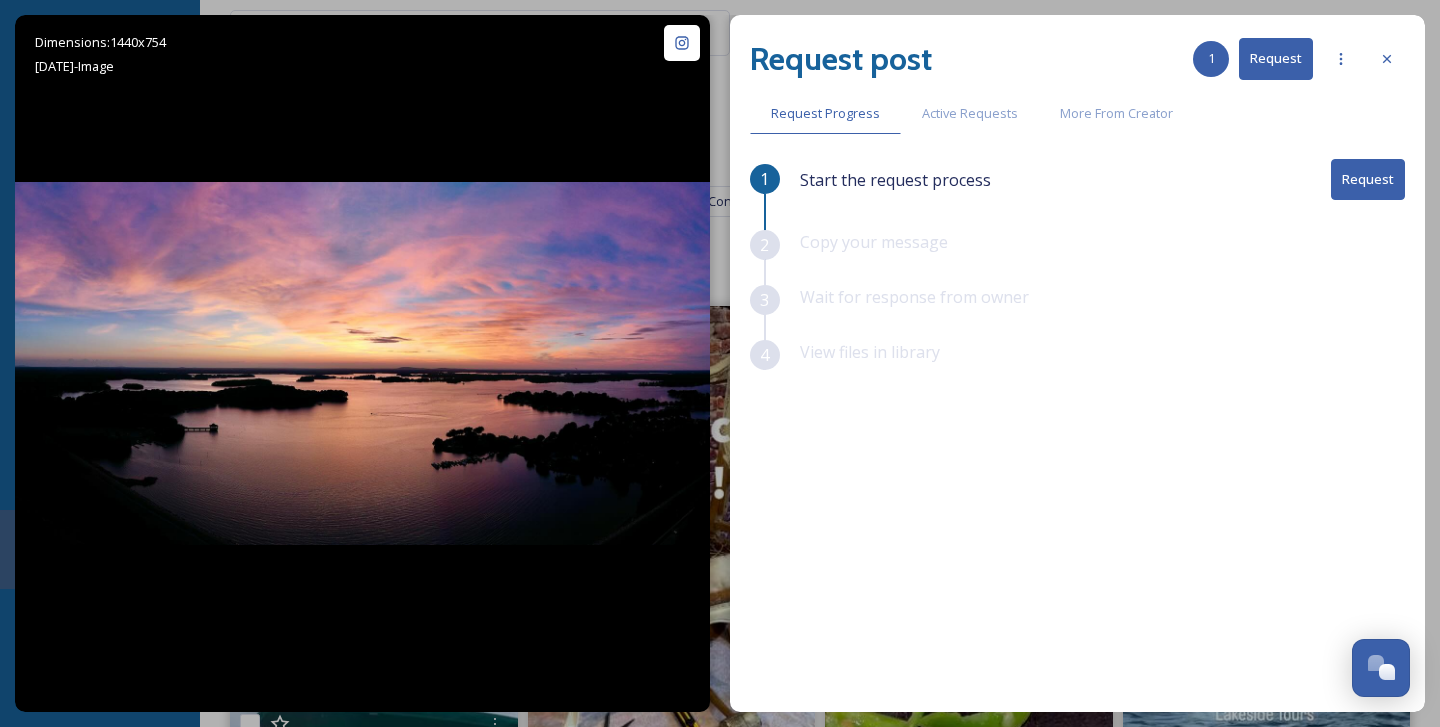 scroll, scrollTop: 15843, scrollLeft: 0, axis: vertical 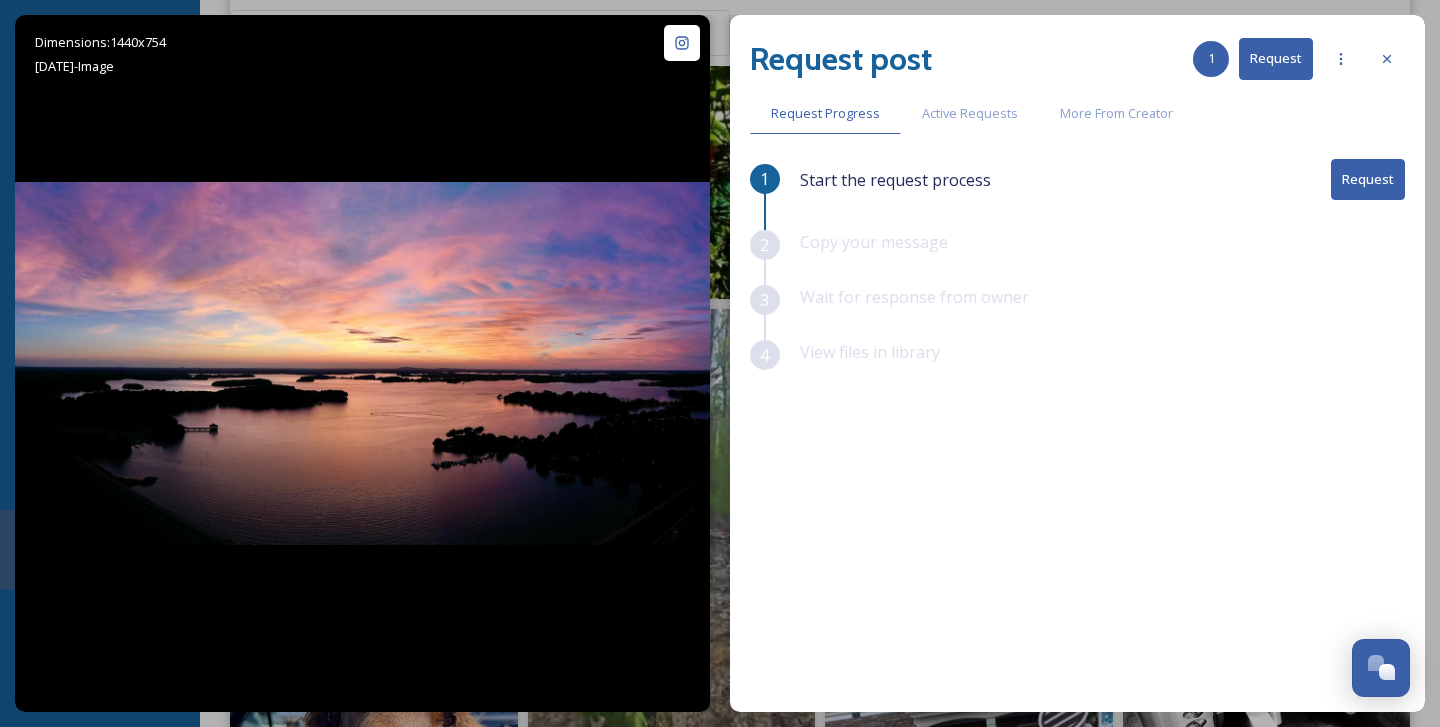 click on "Request" at bounding box center [1368, 179] 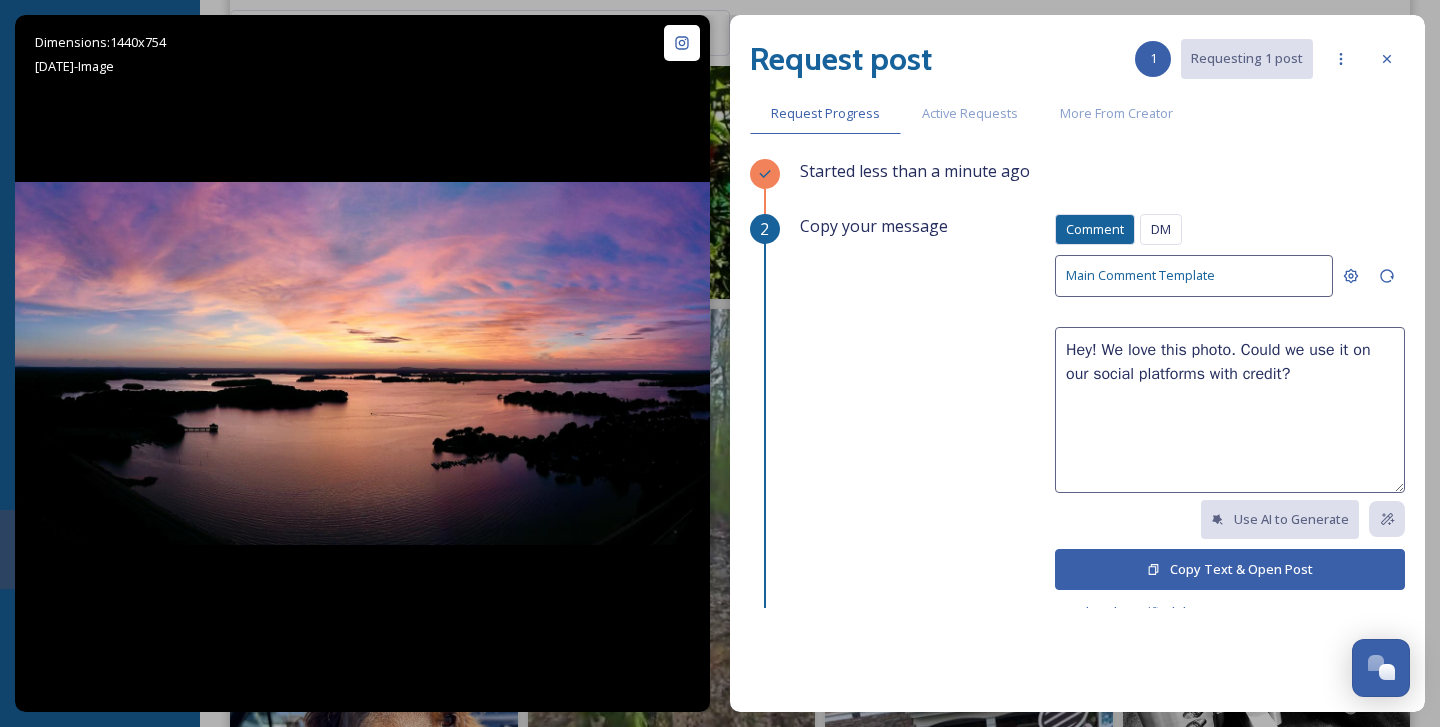 click on "Hey! We love this photo. Could we use it on our social platforms with credit?" at bounding box center (1230, 410) 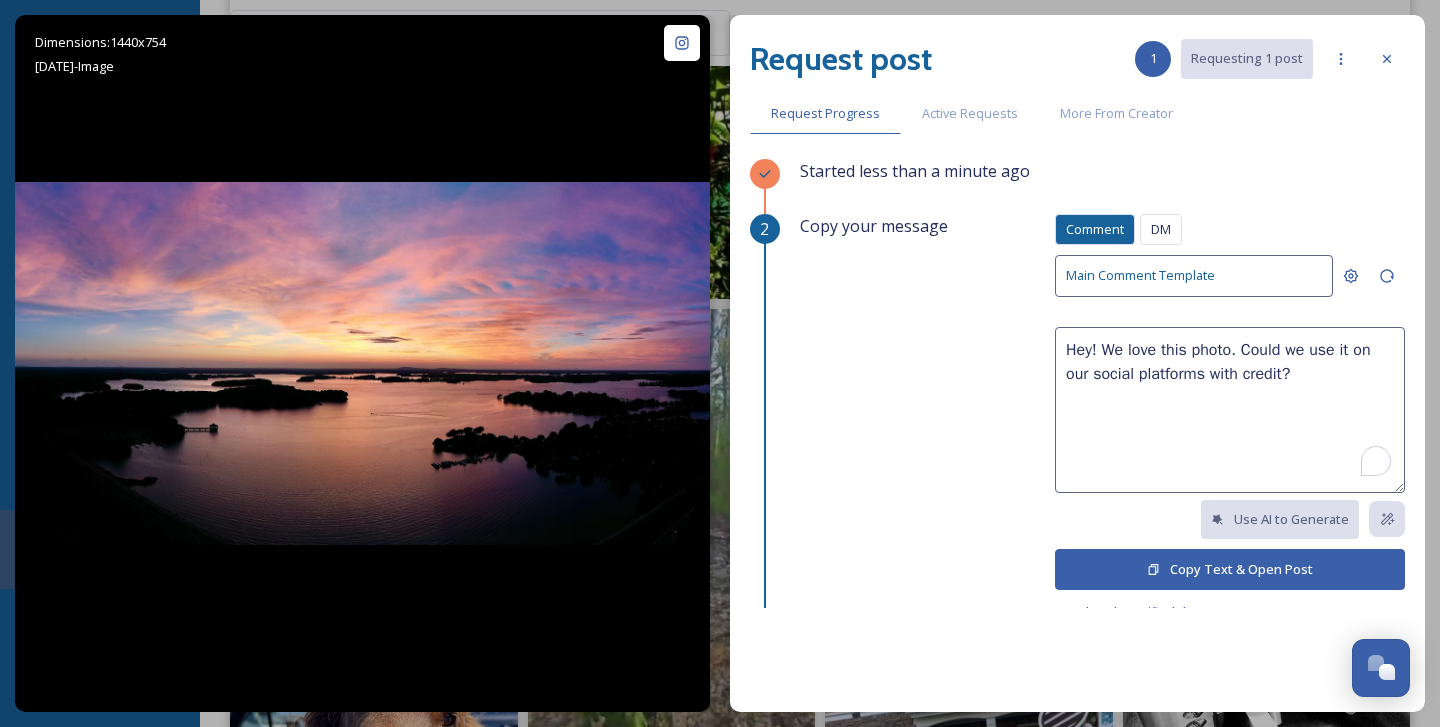 click on "Hey! We love this photo. Could we use it on our social platforms with credit?" at bounding box center (1230, 410) 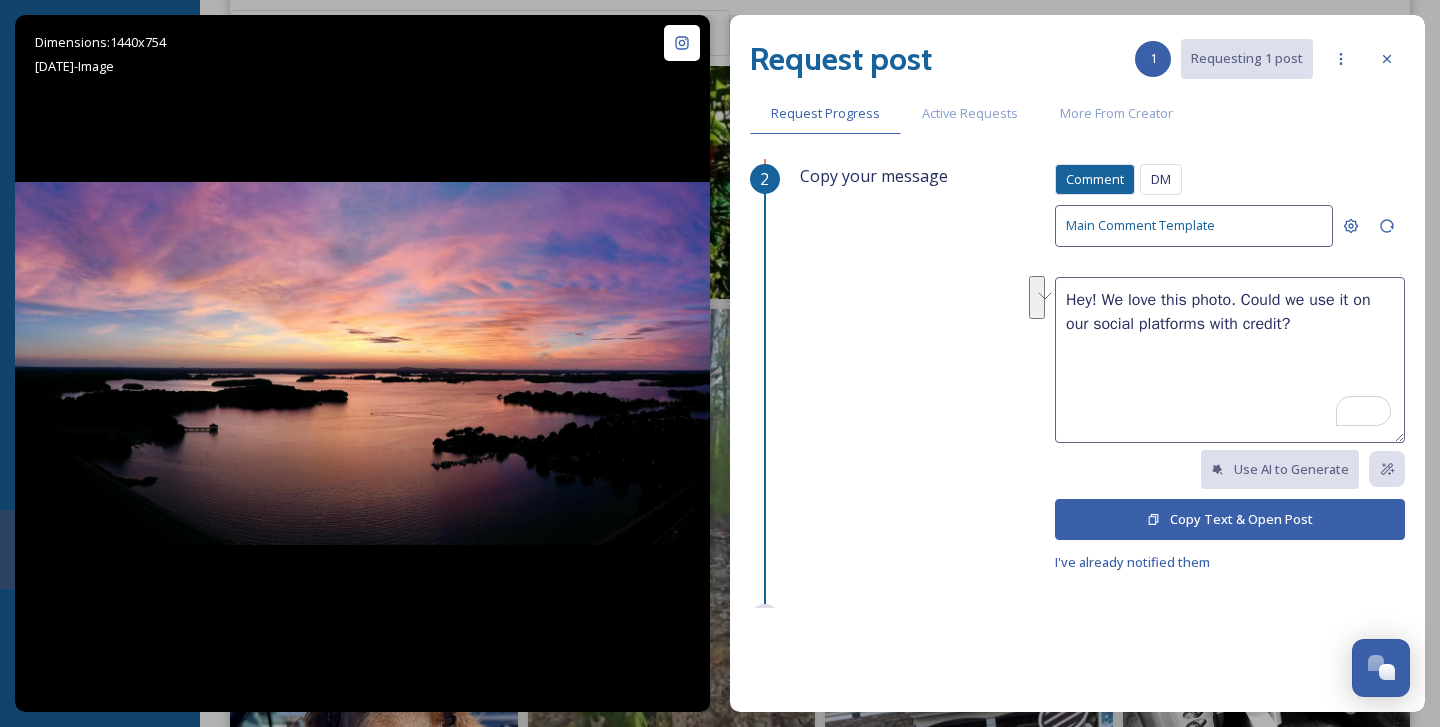scroll, scrollTop: 0, scrollLeft: 0, axis: both 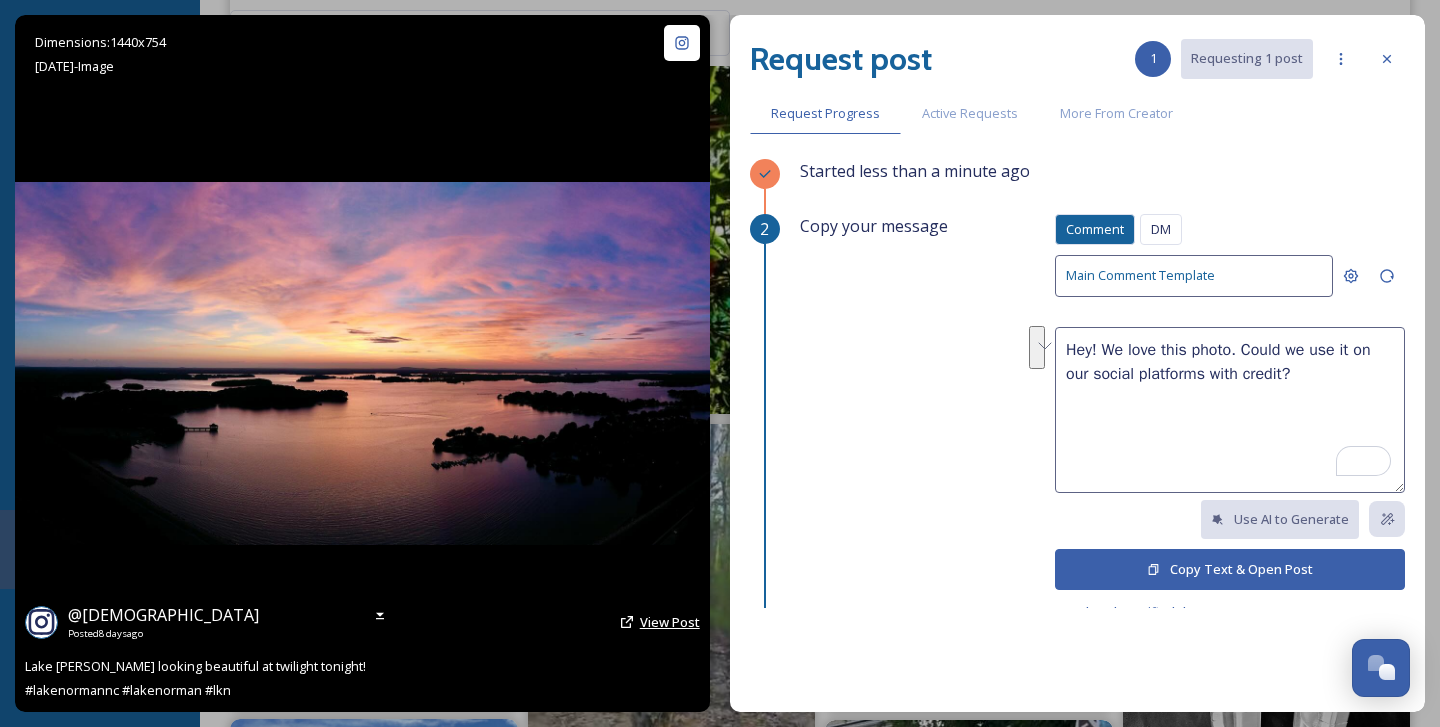 click on "View Post" at bounding box center (670, 622) 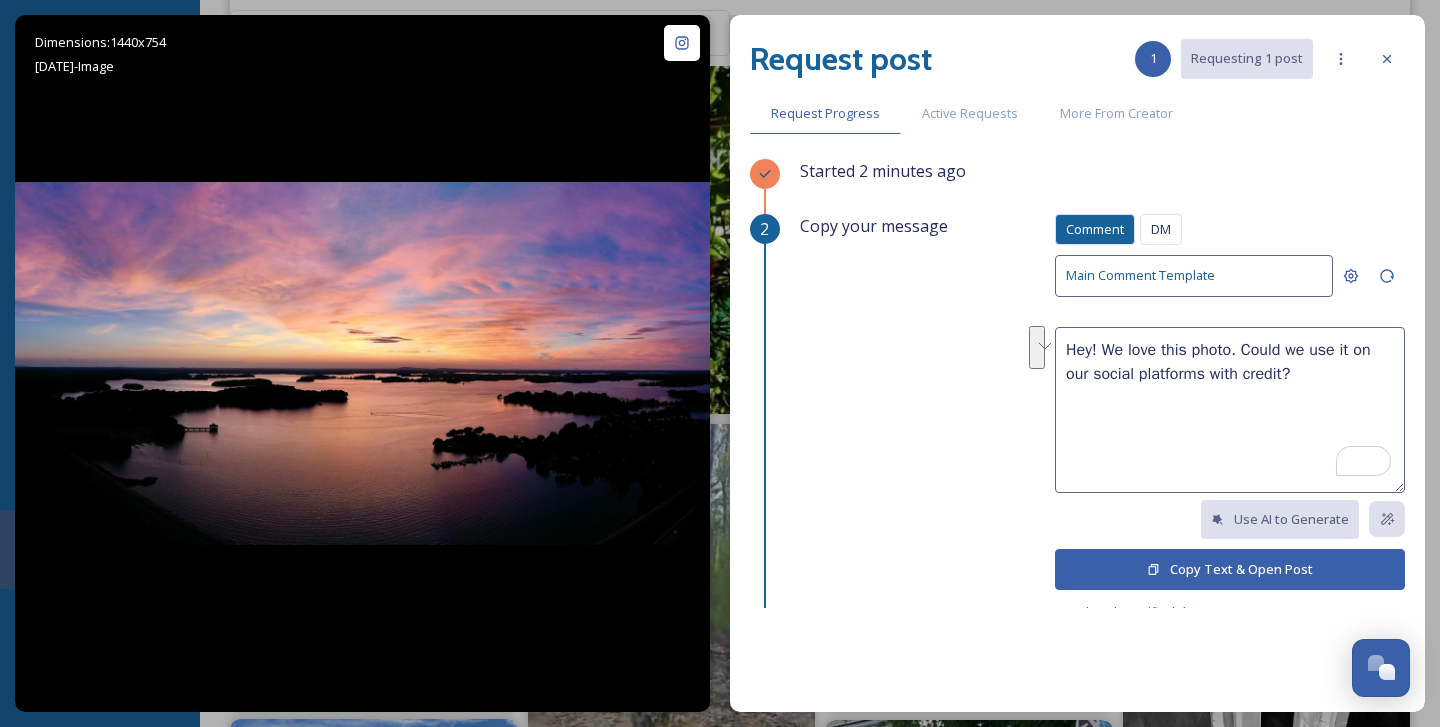 scroll, scrollTop: 149, scrollLeft: 0, axis: vertical 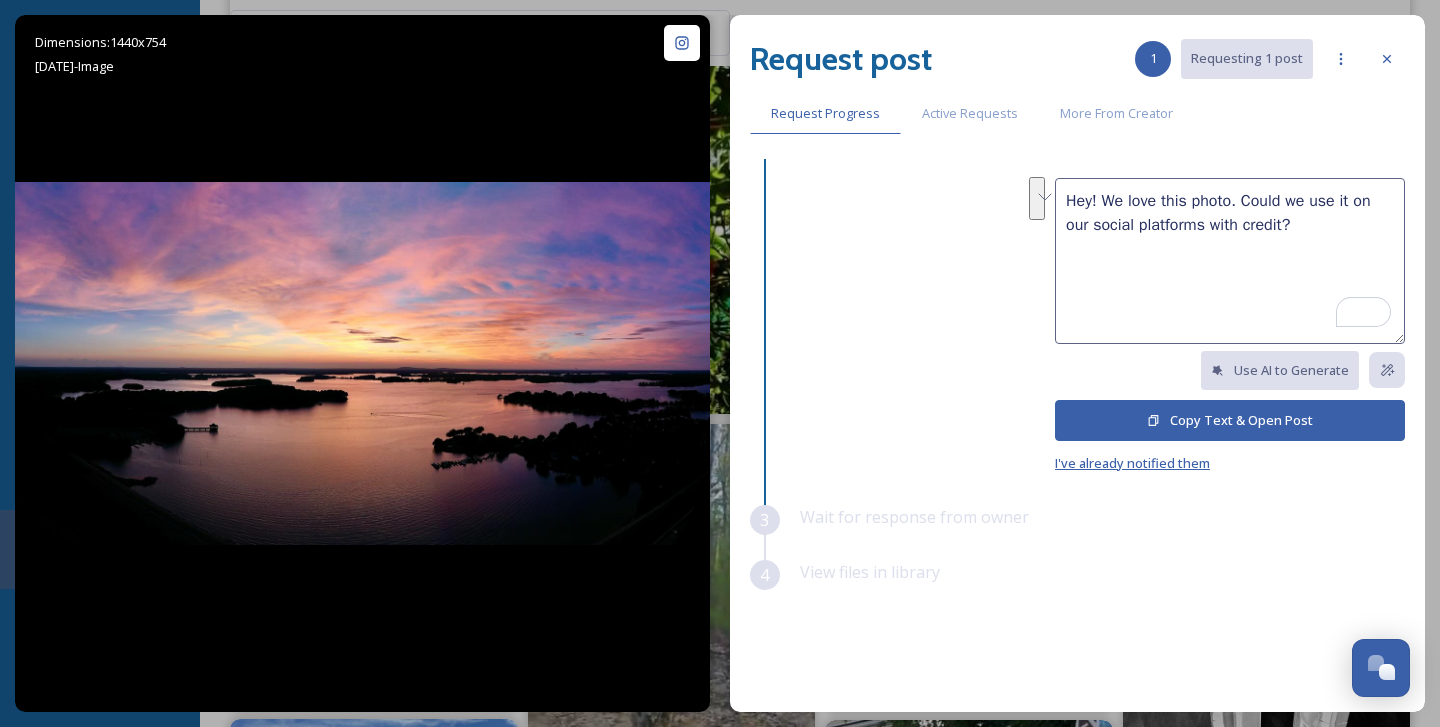 click on "I've already notified them" at bounding box center [1132, 463] 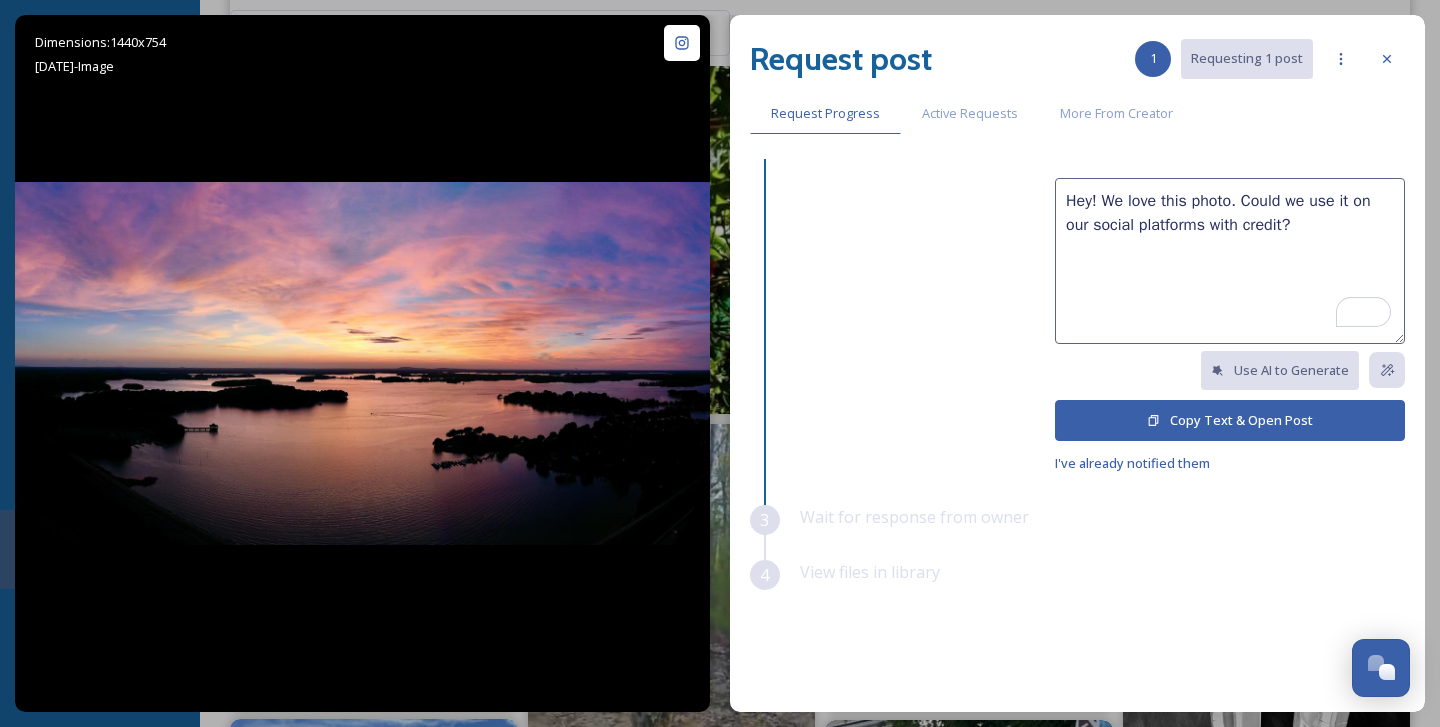 scroll, scrollTop: 0, scrollLeft: 0, axis: both 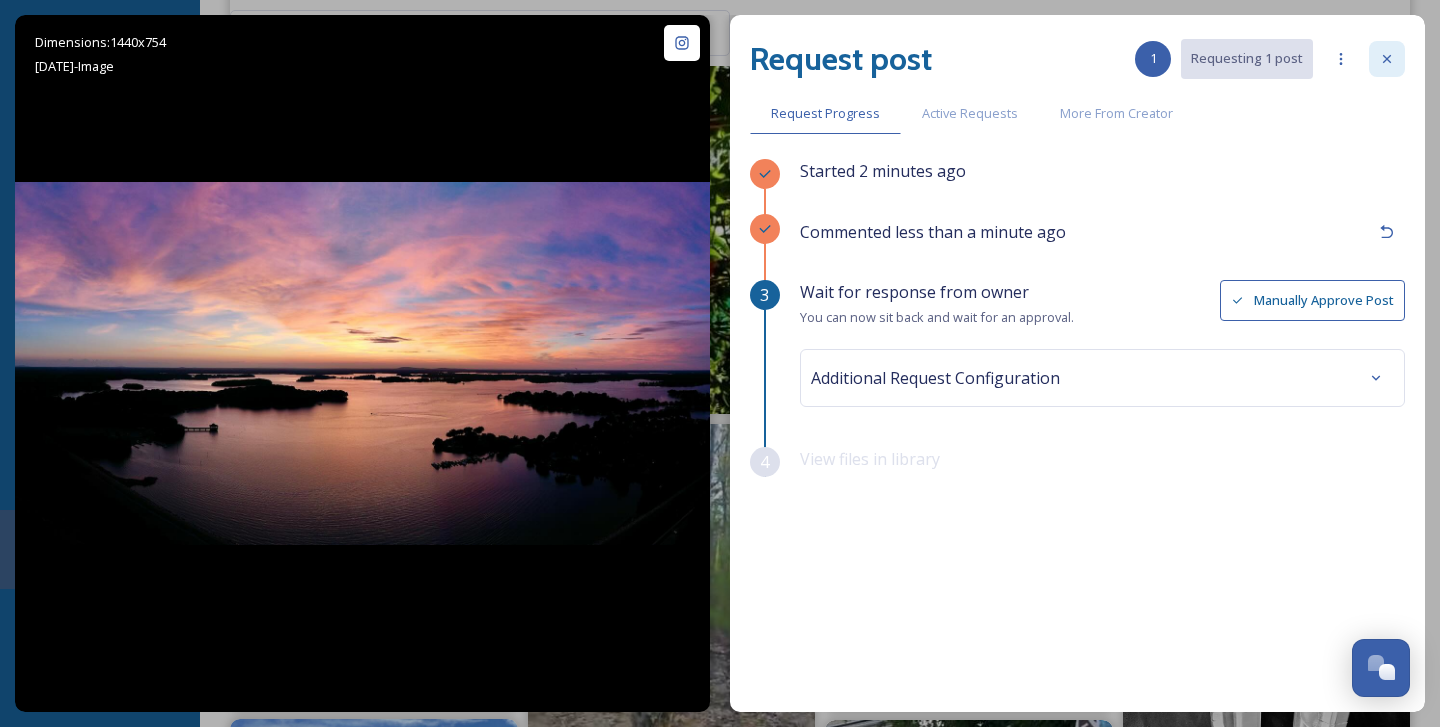 click at bounding box center [1387, 59] 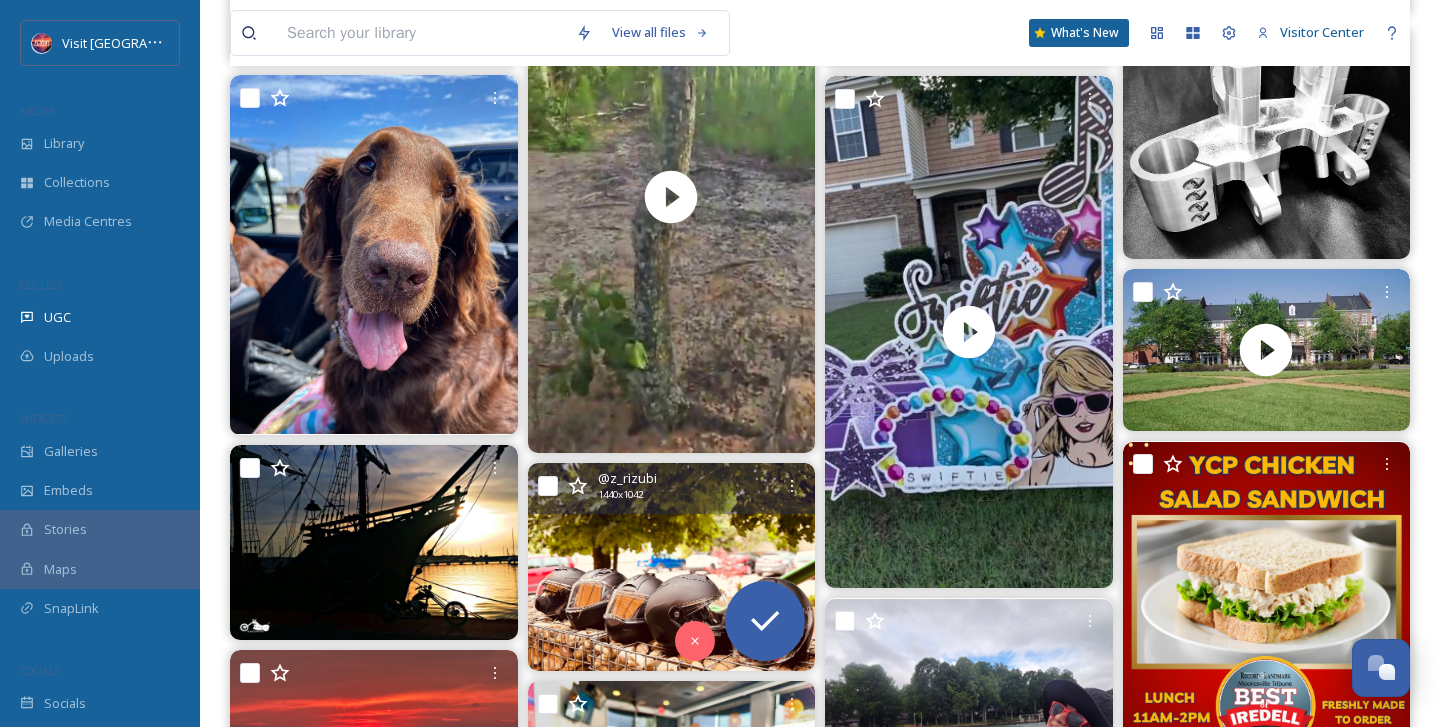 scroll, scrollTop: 16685, scrollLeft: 0, axis: vertical 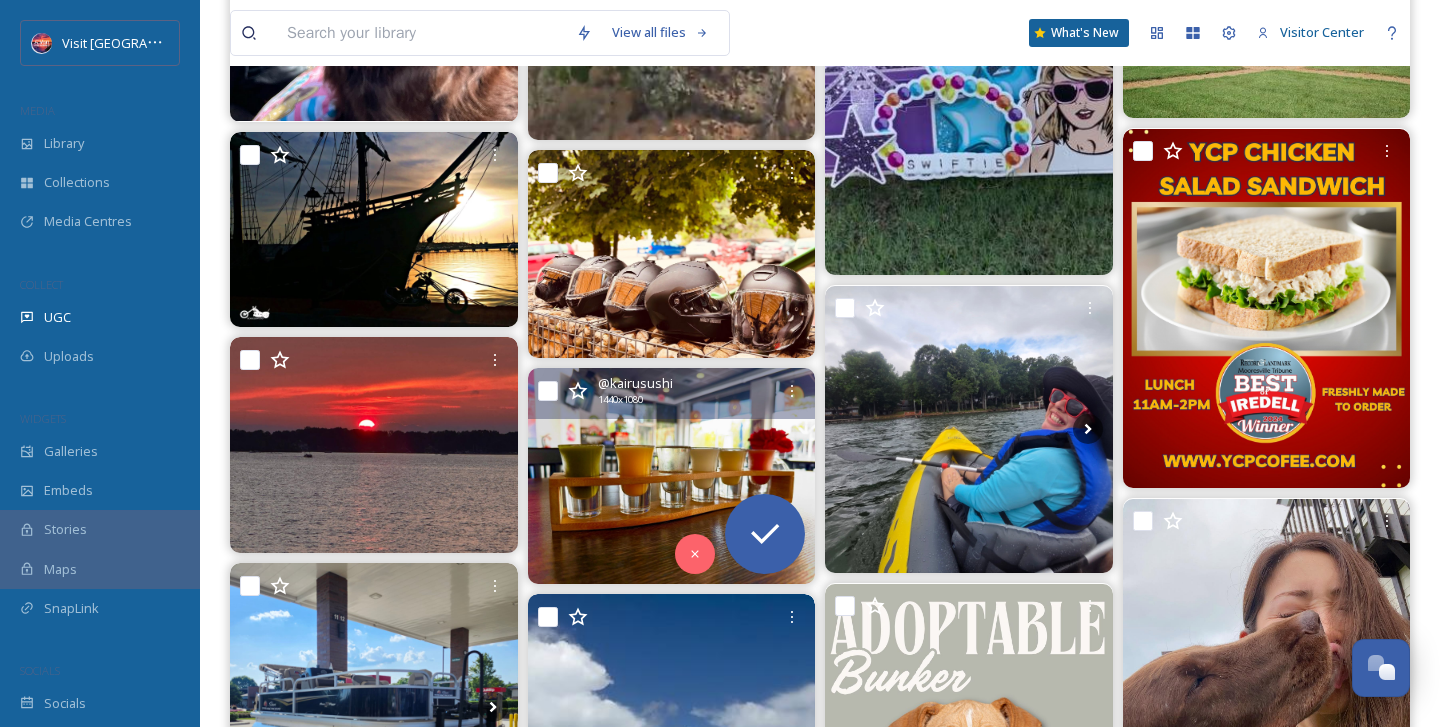 click at bounding box center [672, 476] 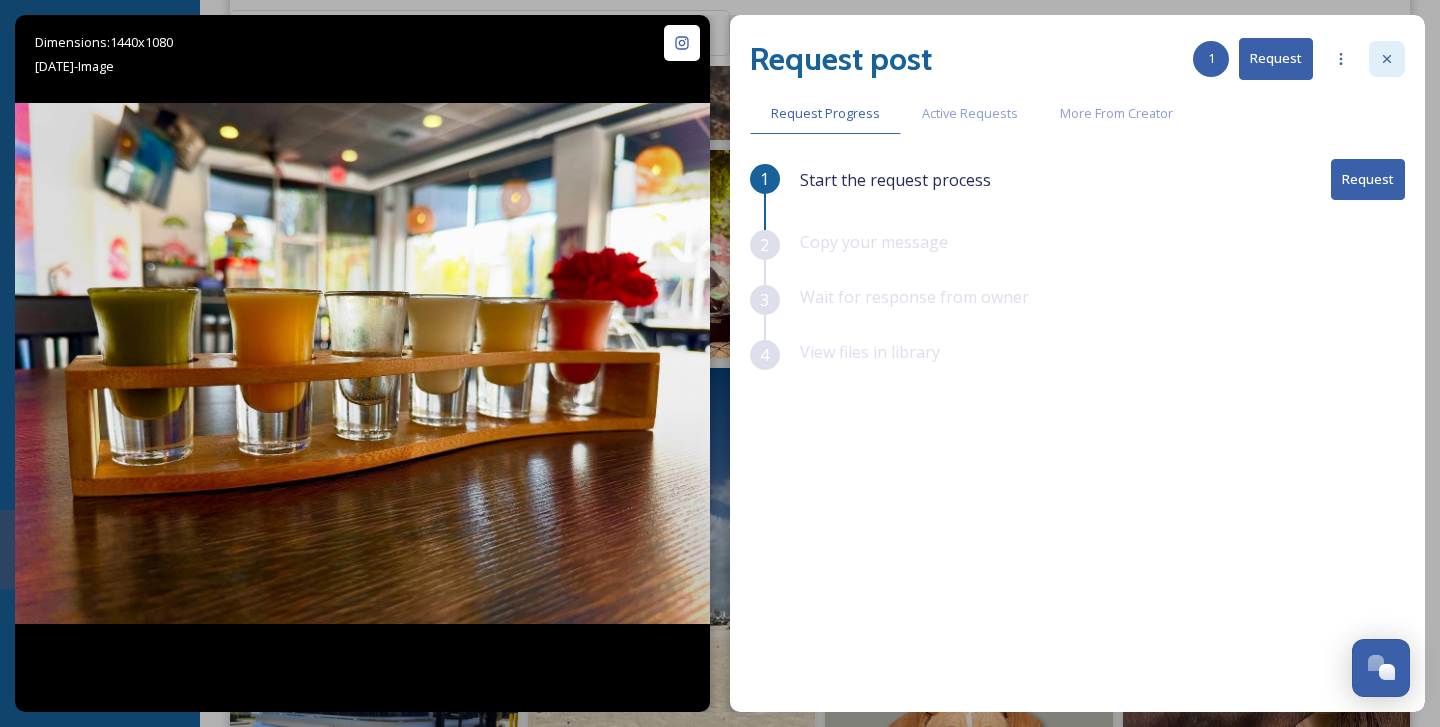 click 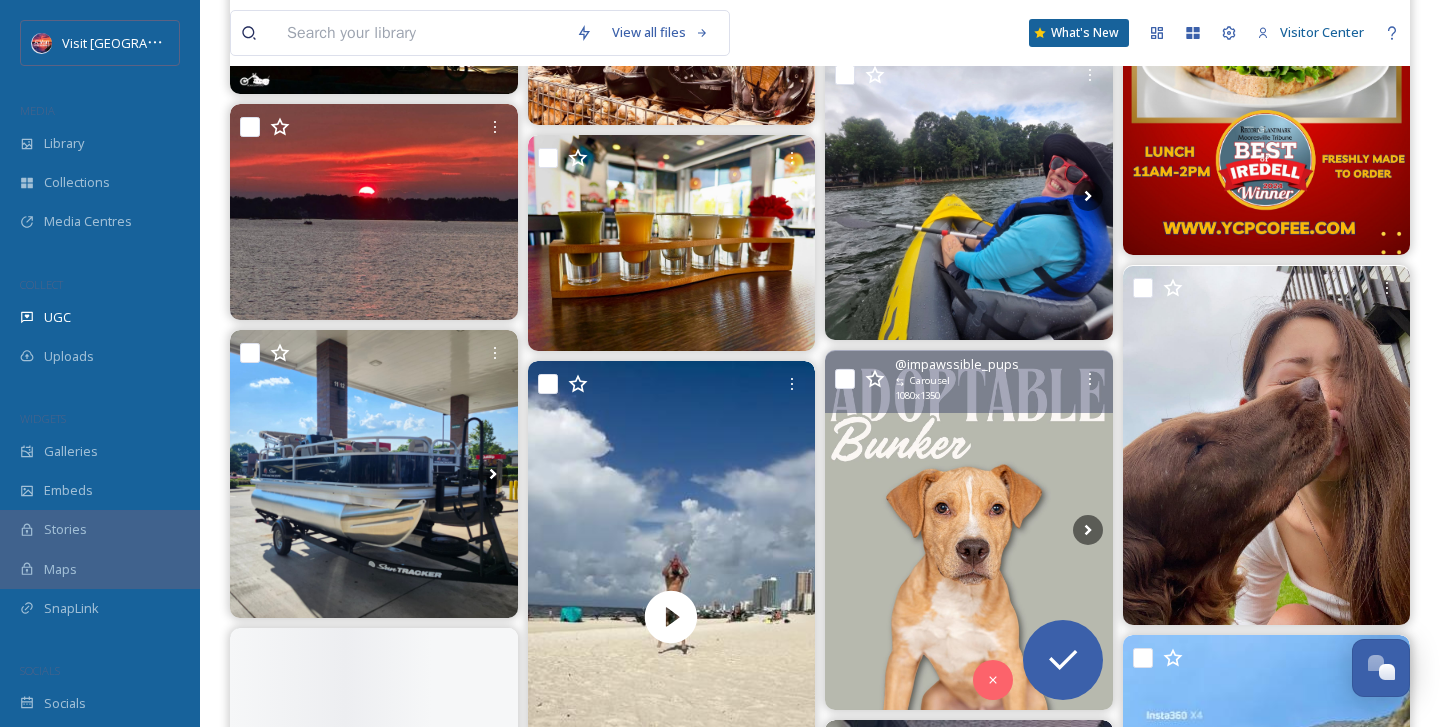 click at bounding box center [969, 530] 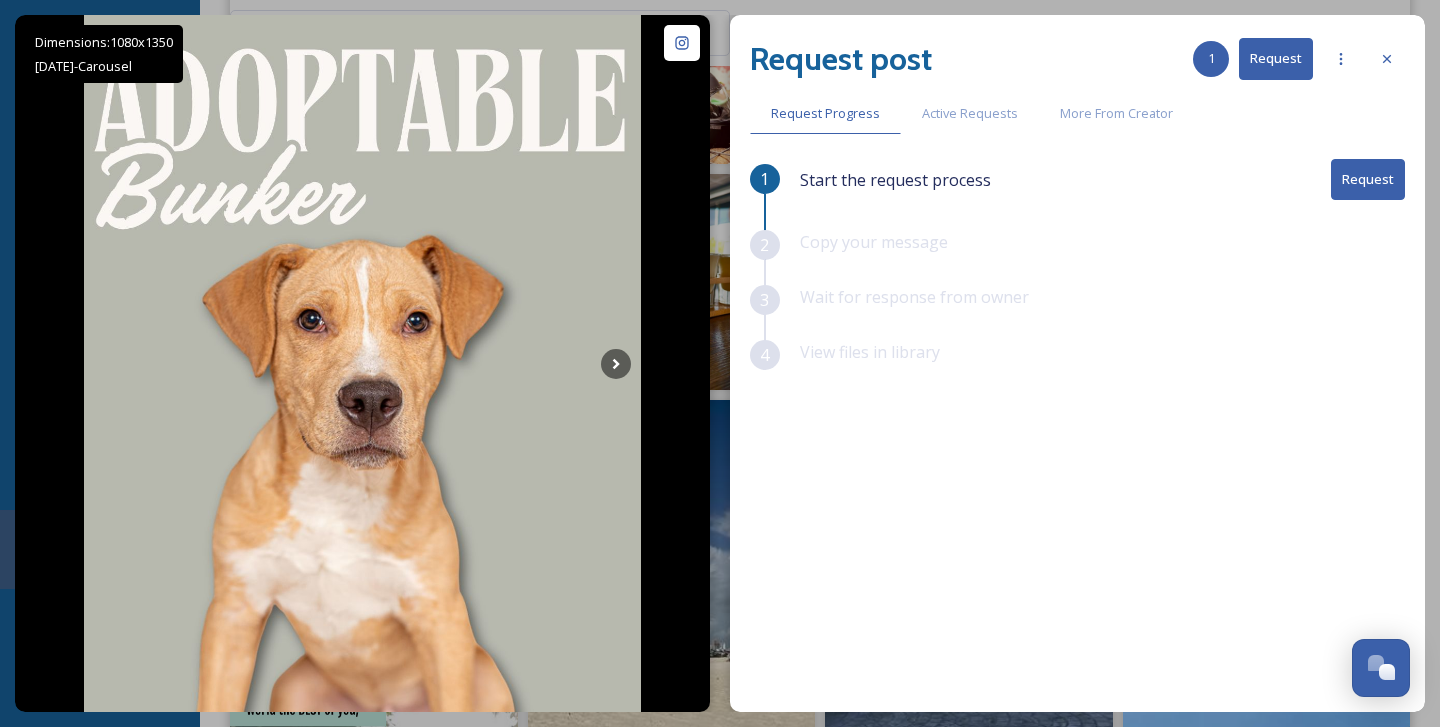 scroll, scrollTop: 16865, scrollLeft: 0, axis: vertical 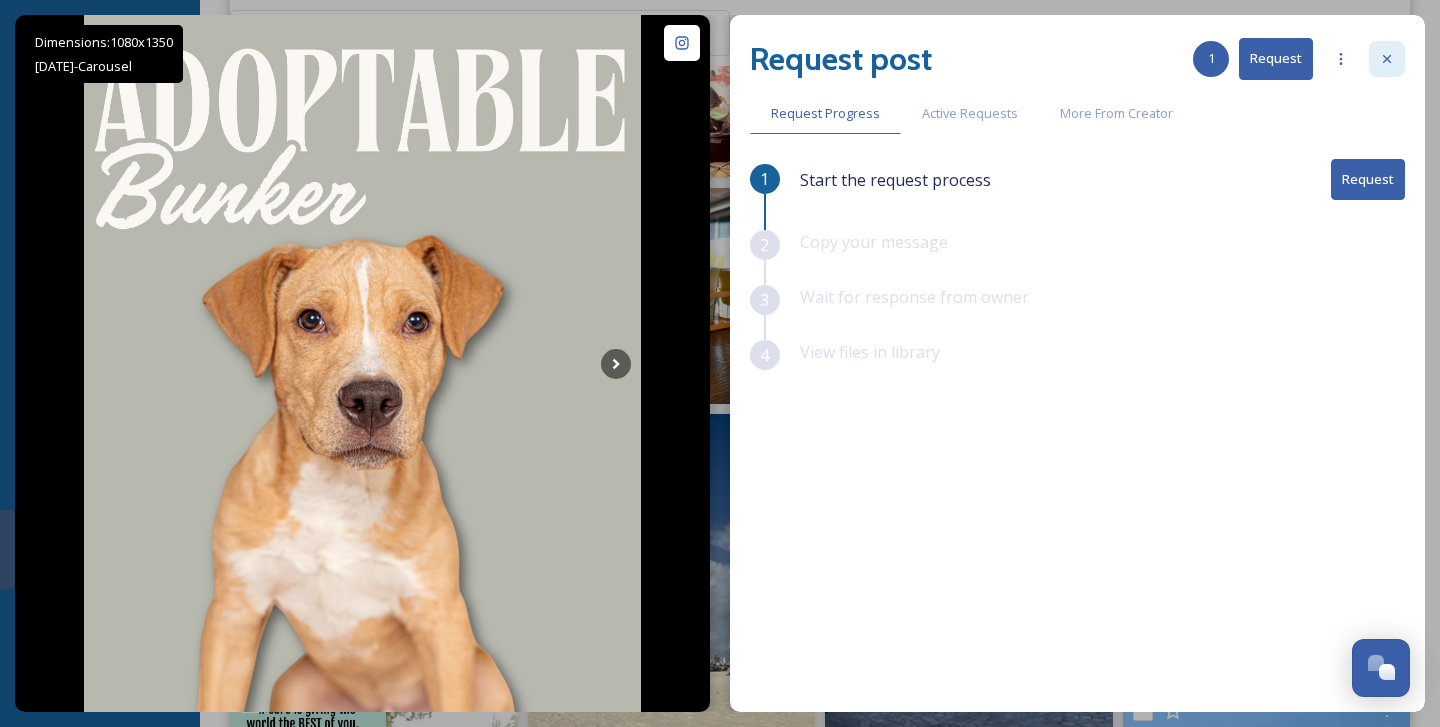 click at bounding box center (1387, 59) 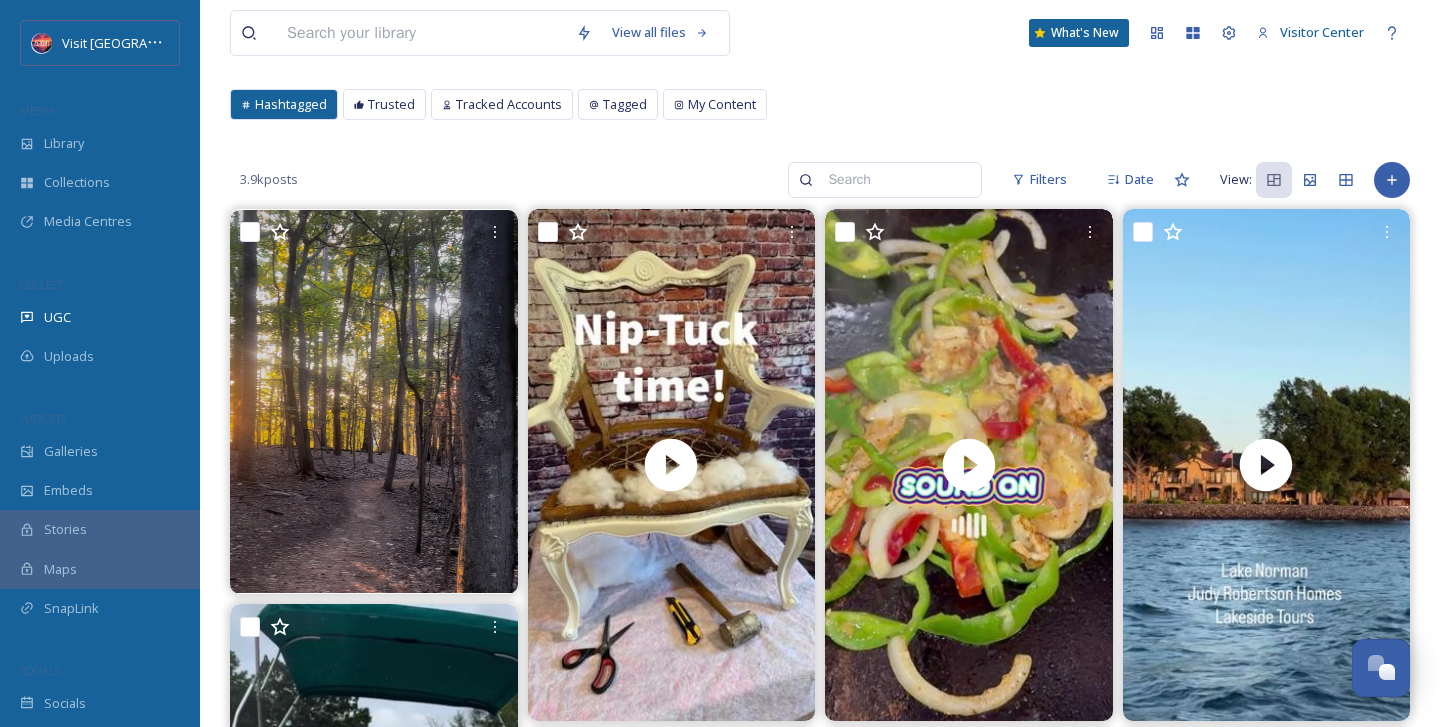 scroll, scrollTop: 0, scrollLeft: 0, axis: both 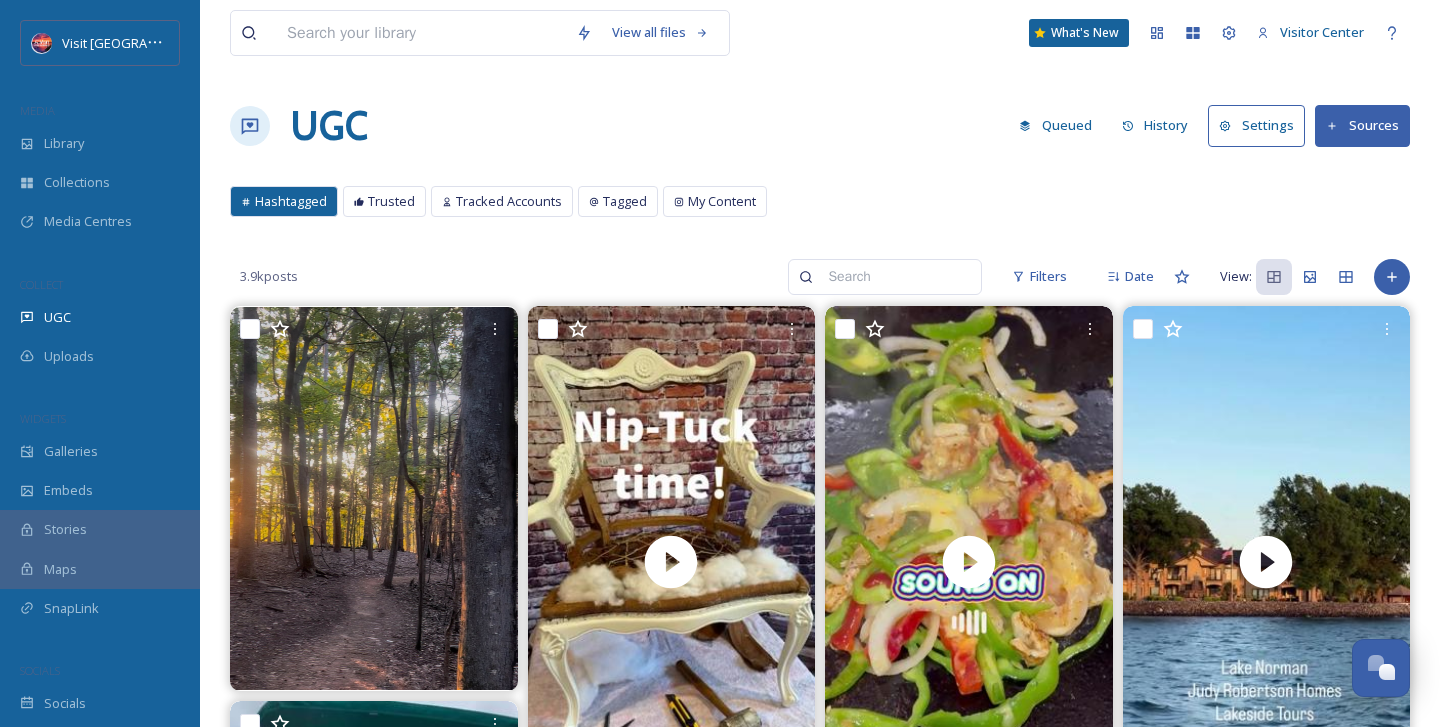 click at bounding box center [894, 277] 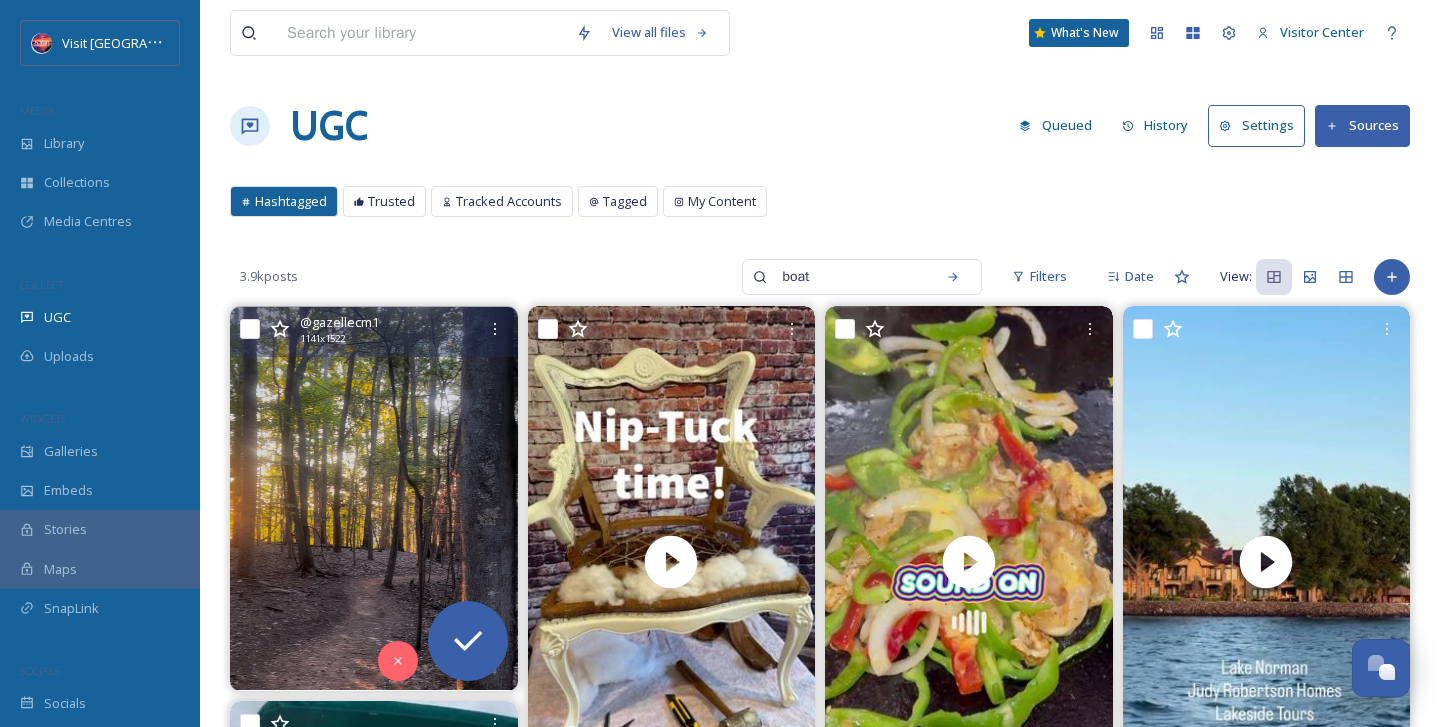 type on "boat" 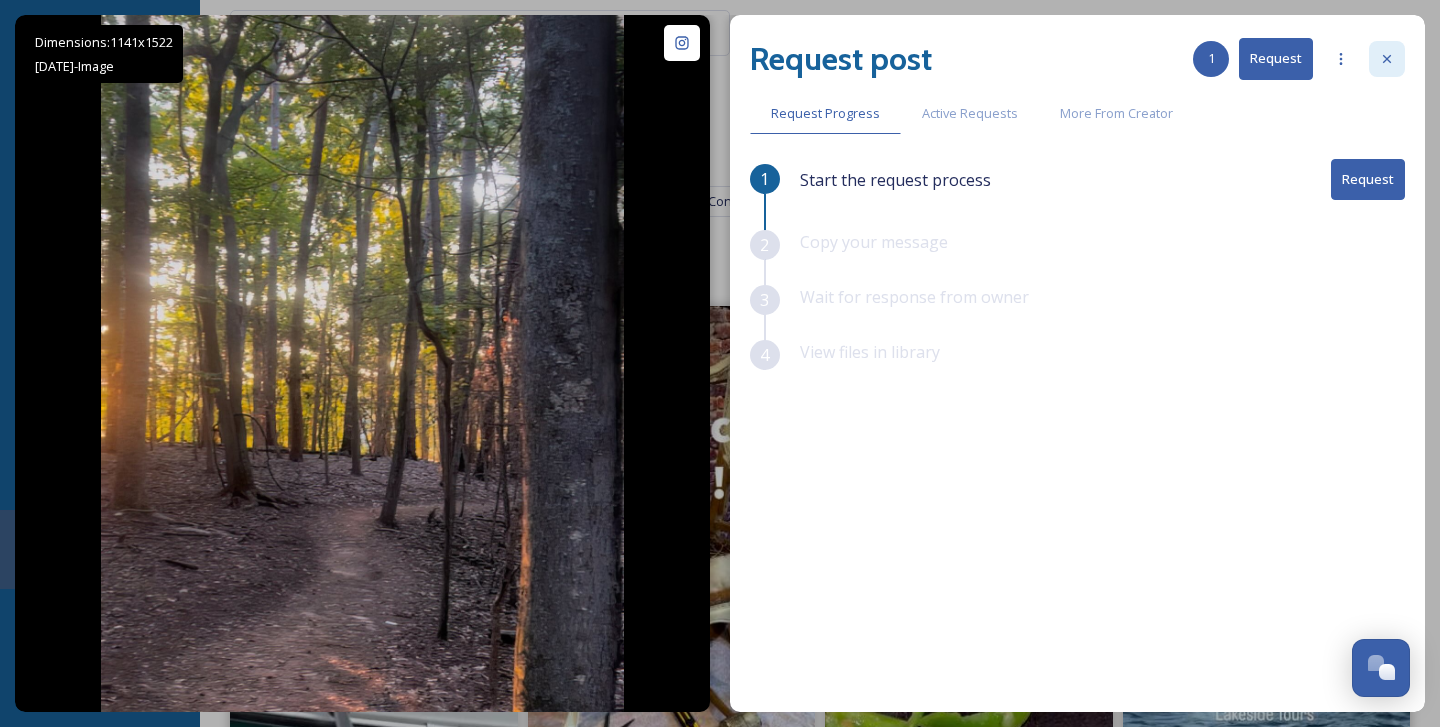 click 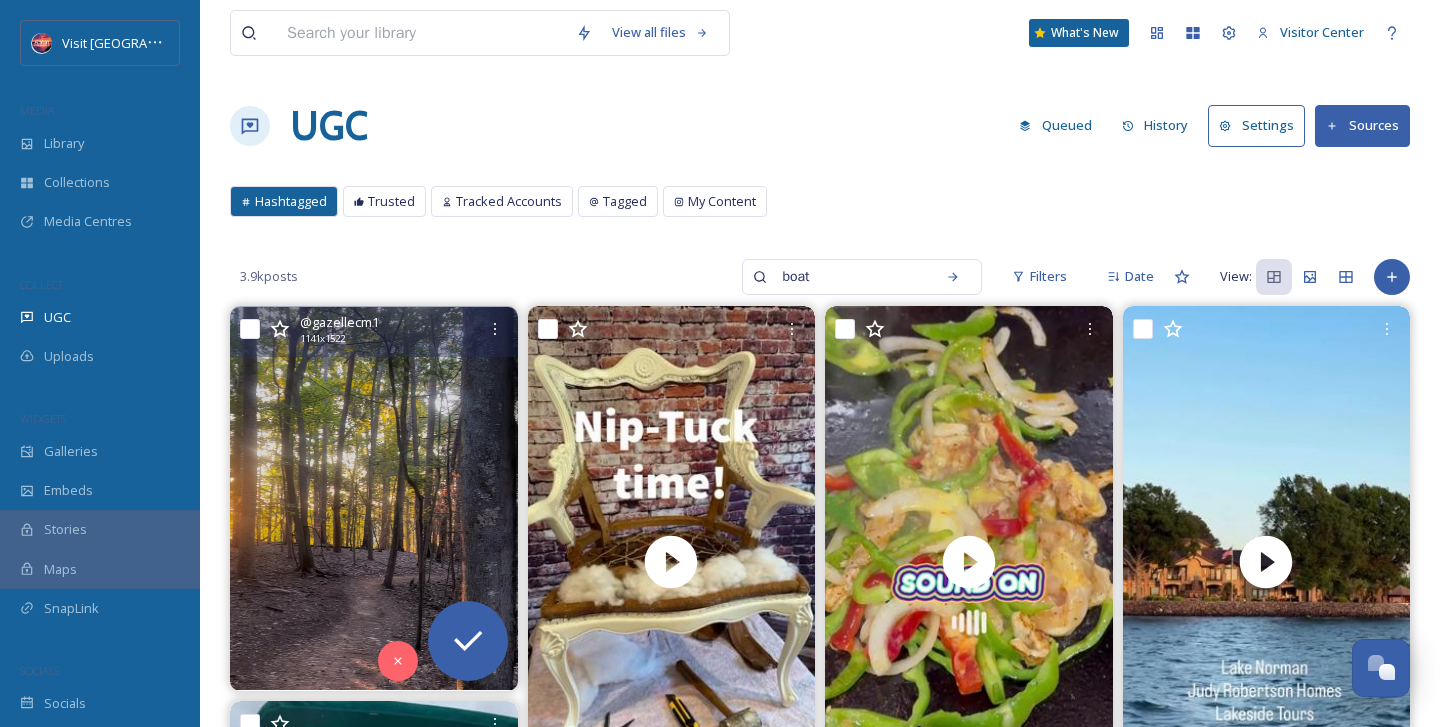 click on "boat" at bounding box center (848, 277) 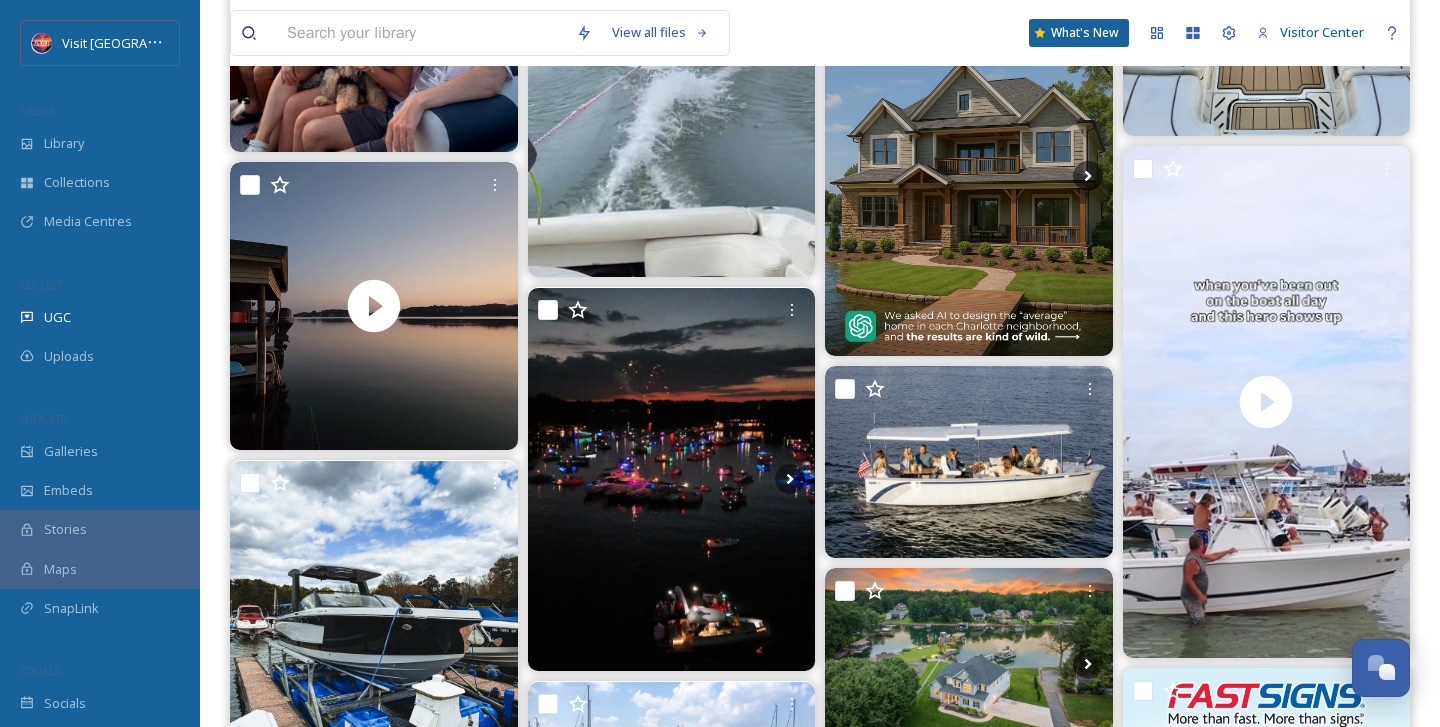 scroll, scrollTop: 2291, scrollLeft: 0, axis: vertical 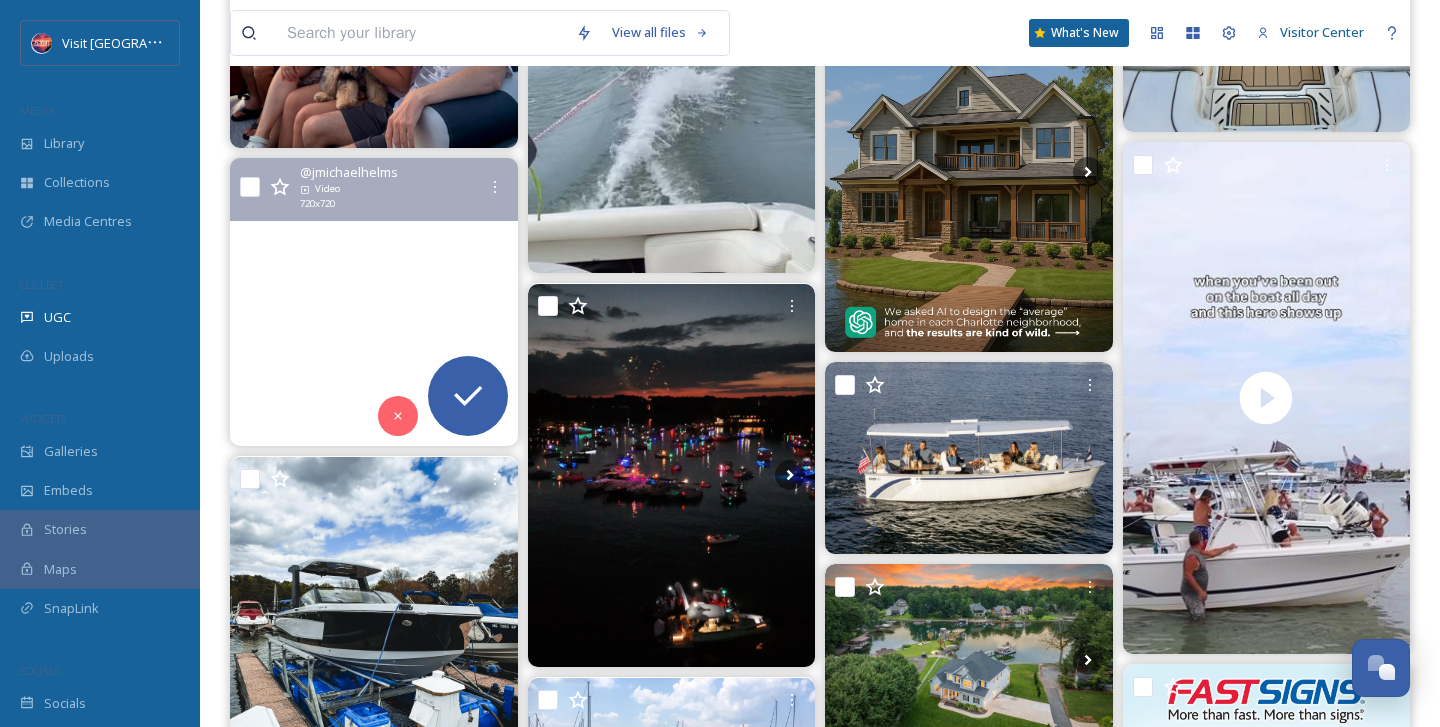 click at bounding box center [374, 302] 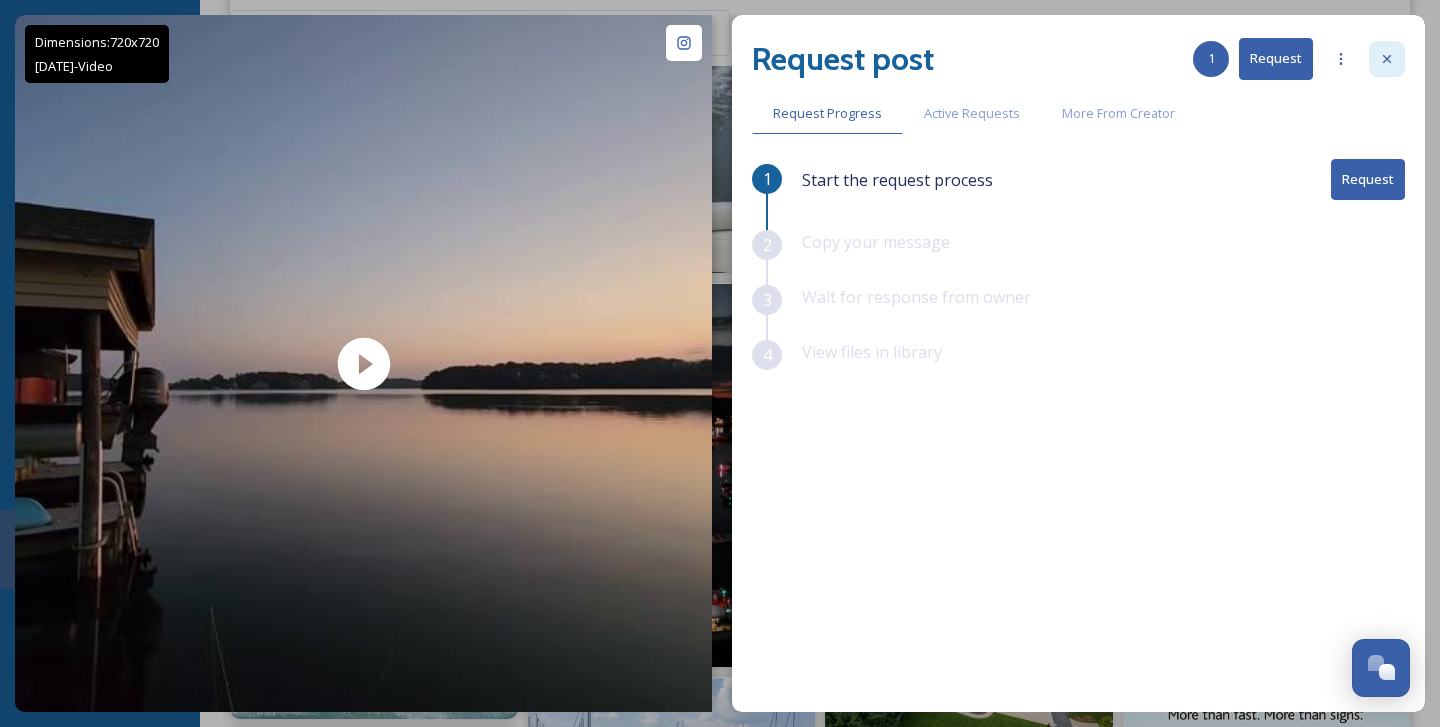 click 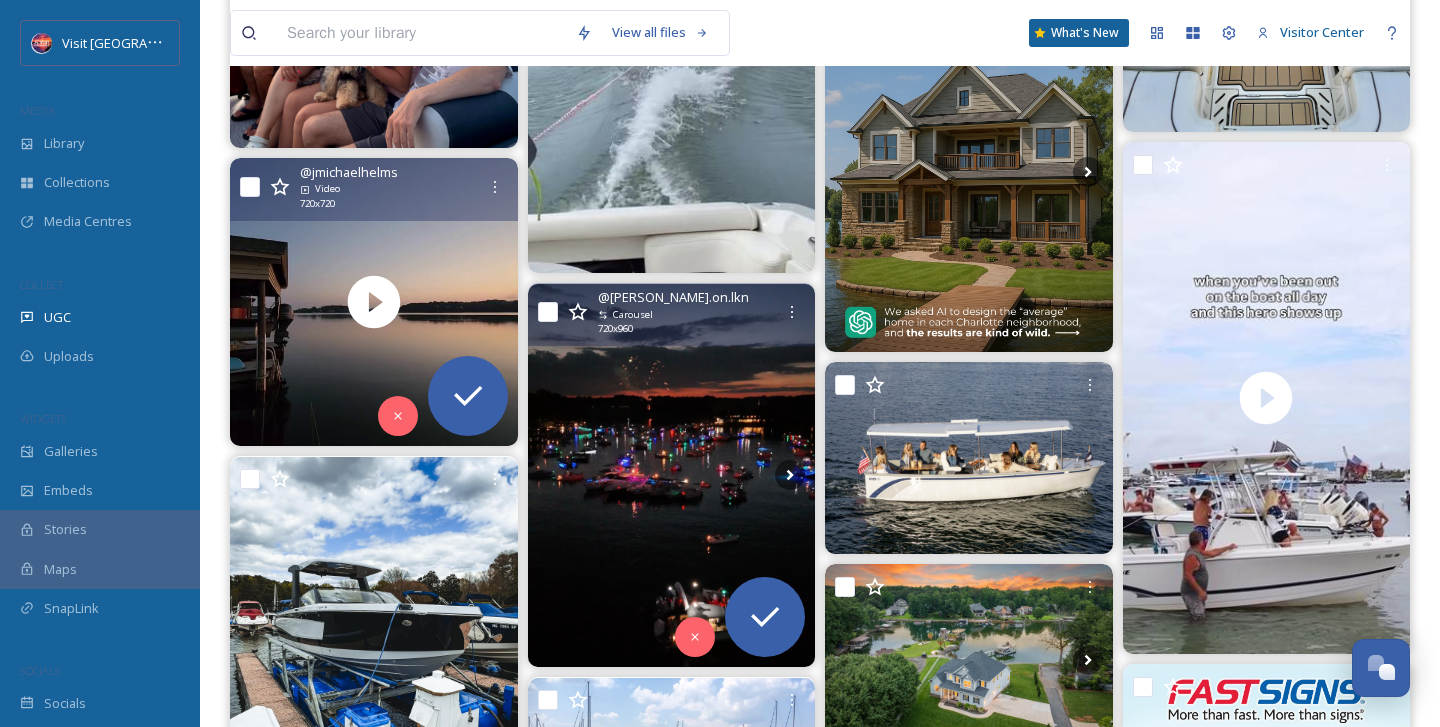 click at bounding box center [672, 475] 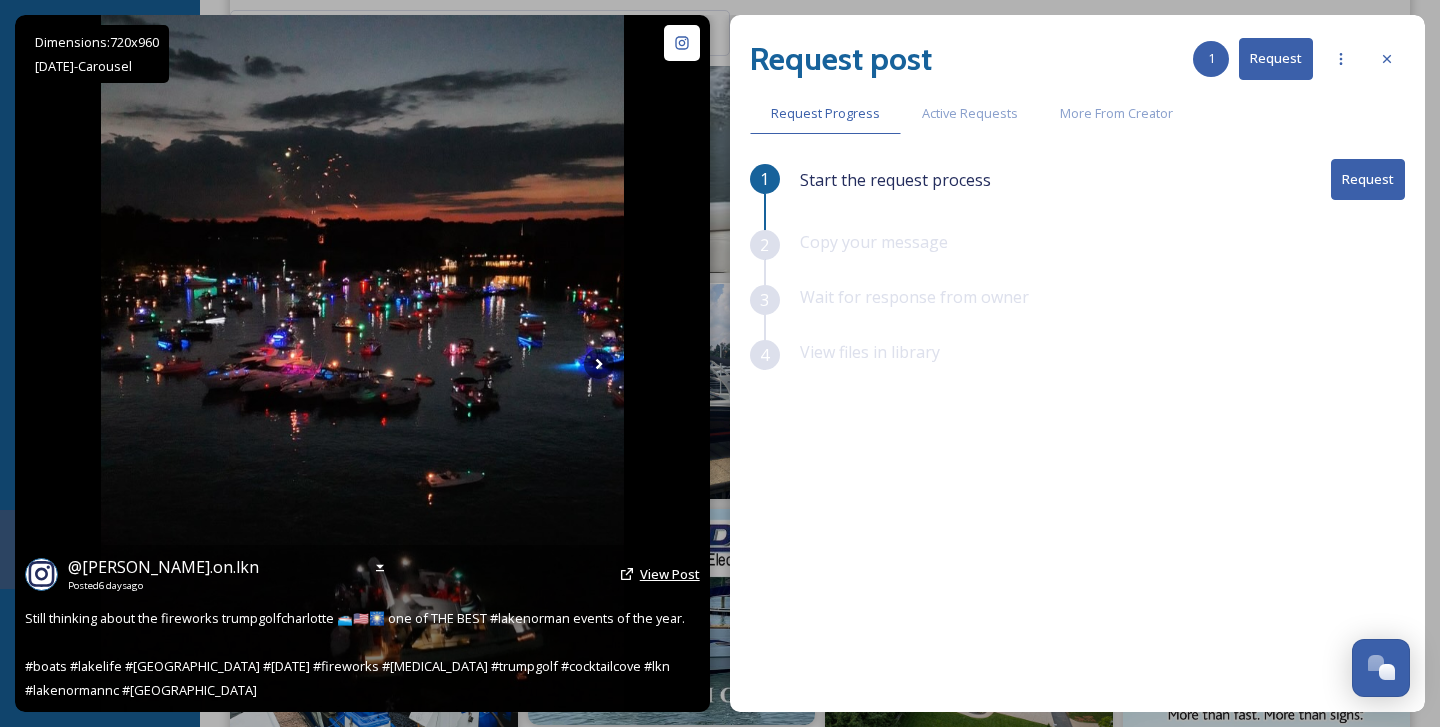 click on "View Post" at bounding box center [670, 574] 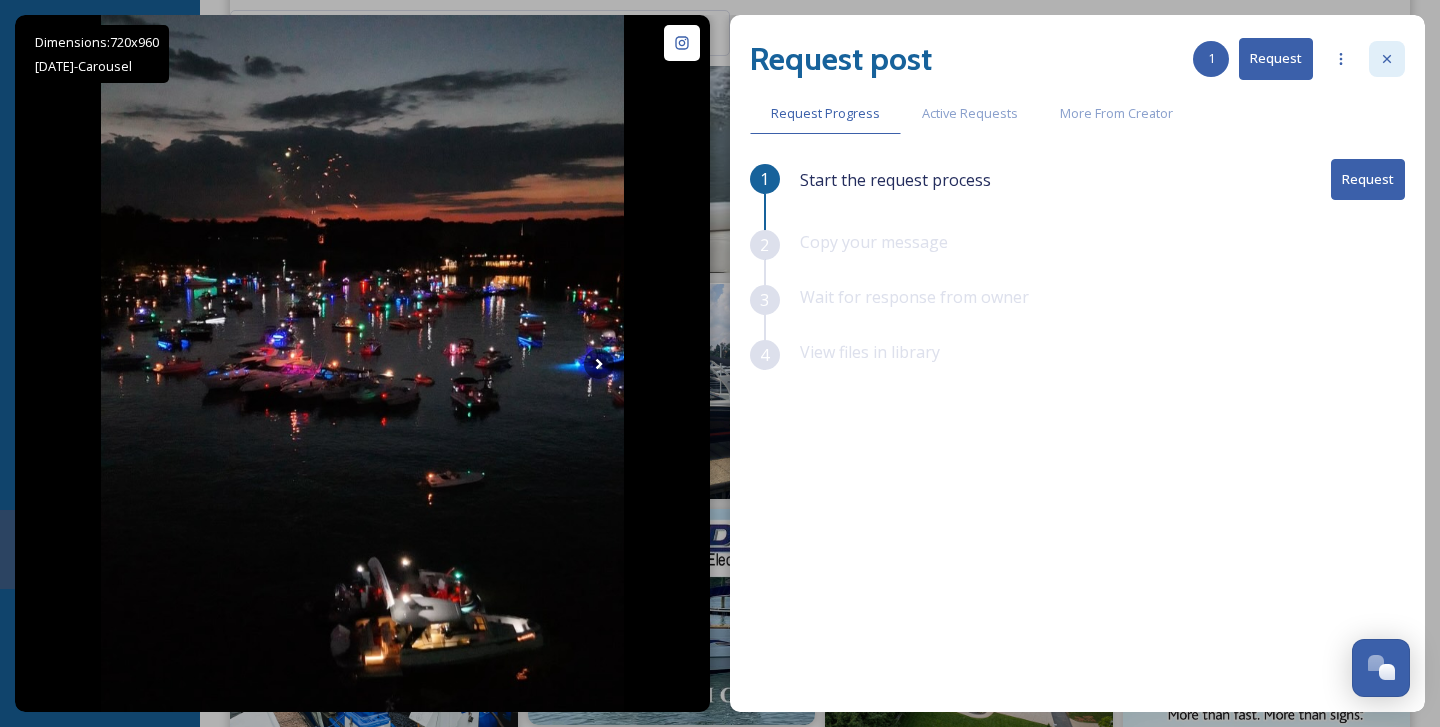 click 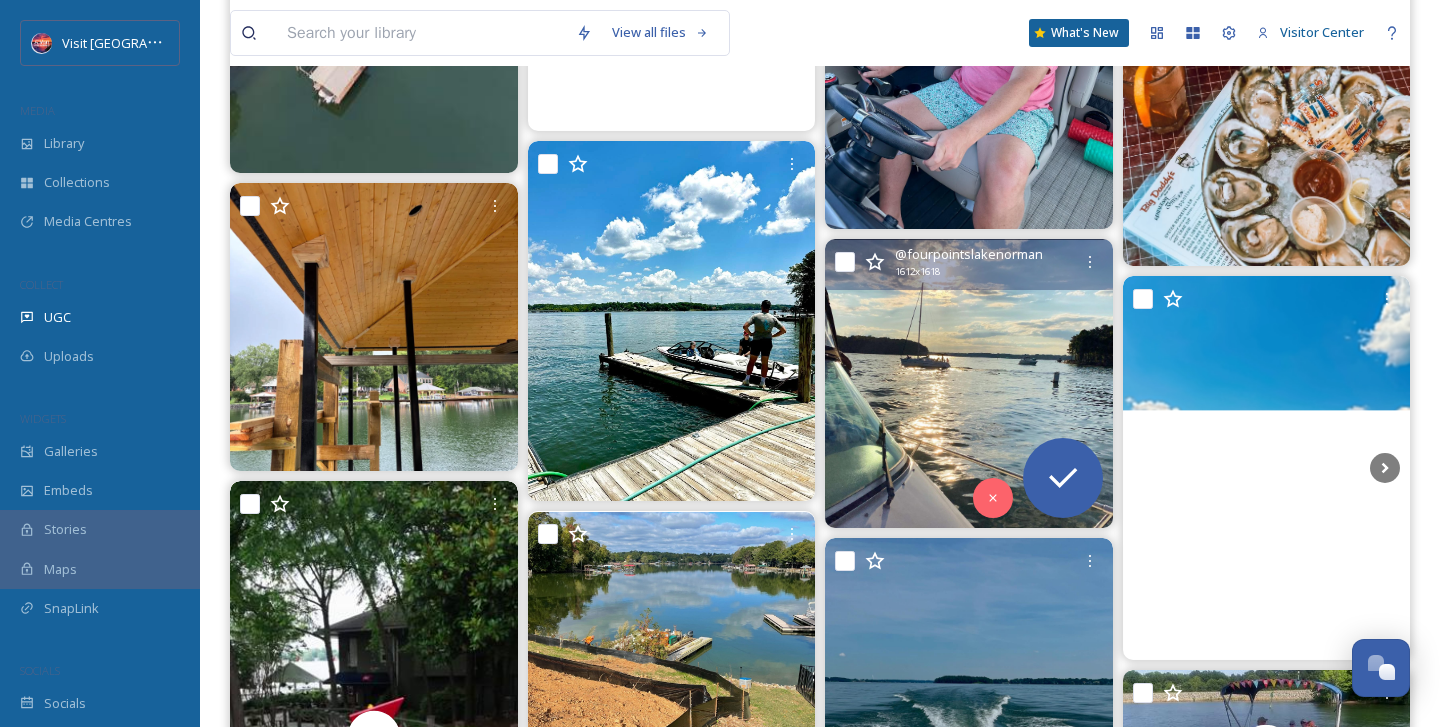 scroll, scrollTop: 13629, scrollLeft: 0, axis: vertical 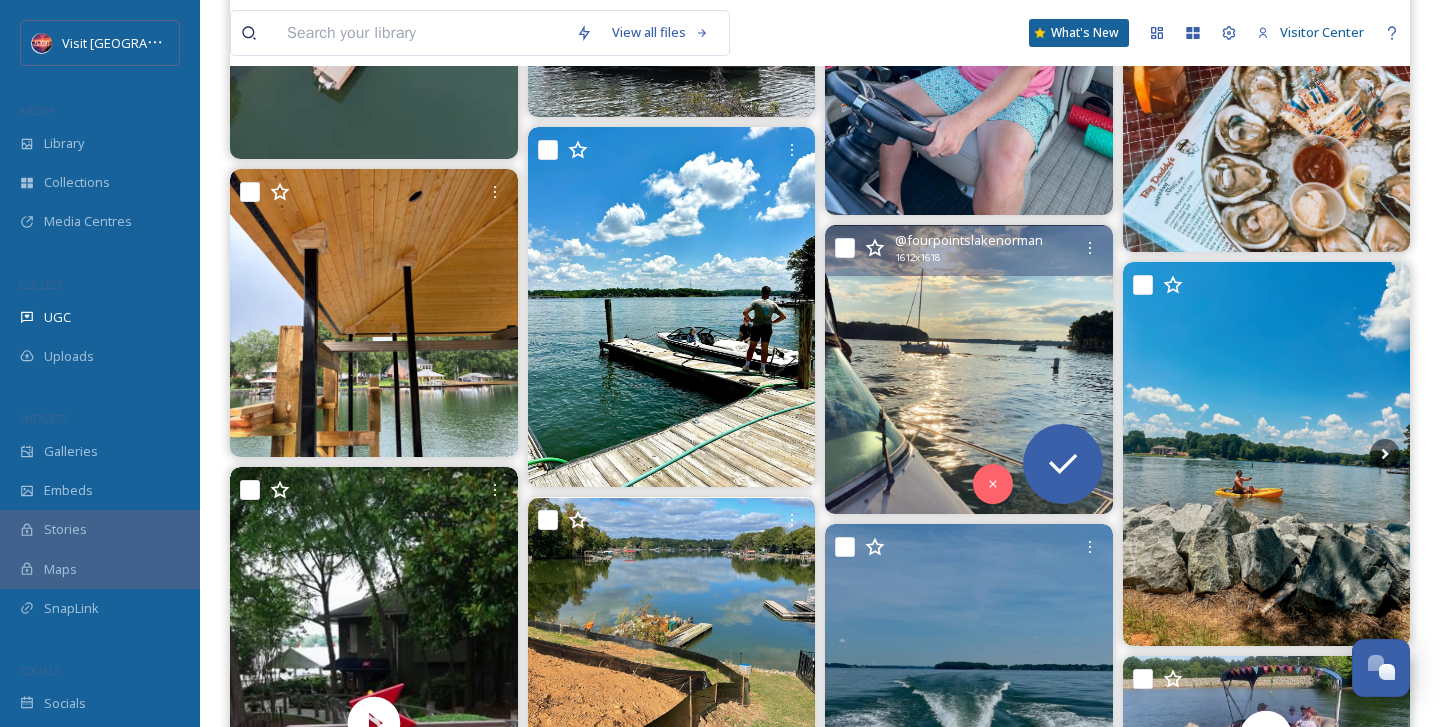 click at bounding box center [969, 369] 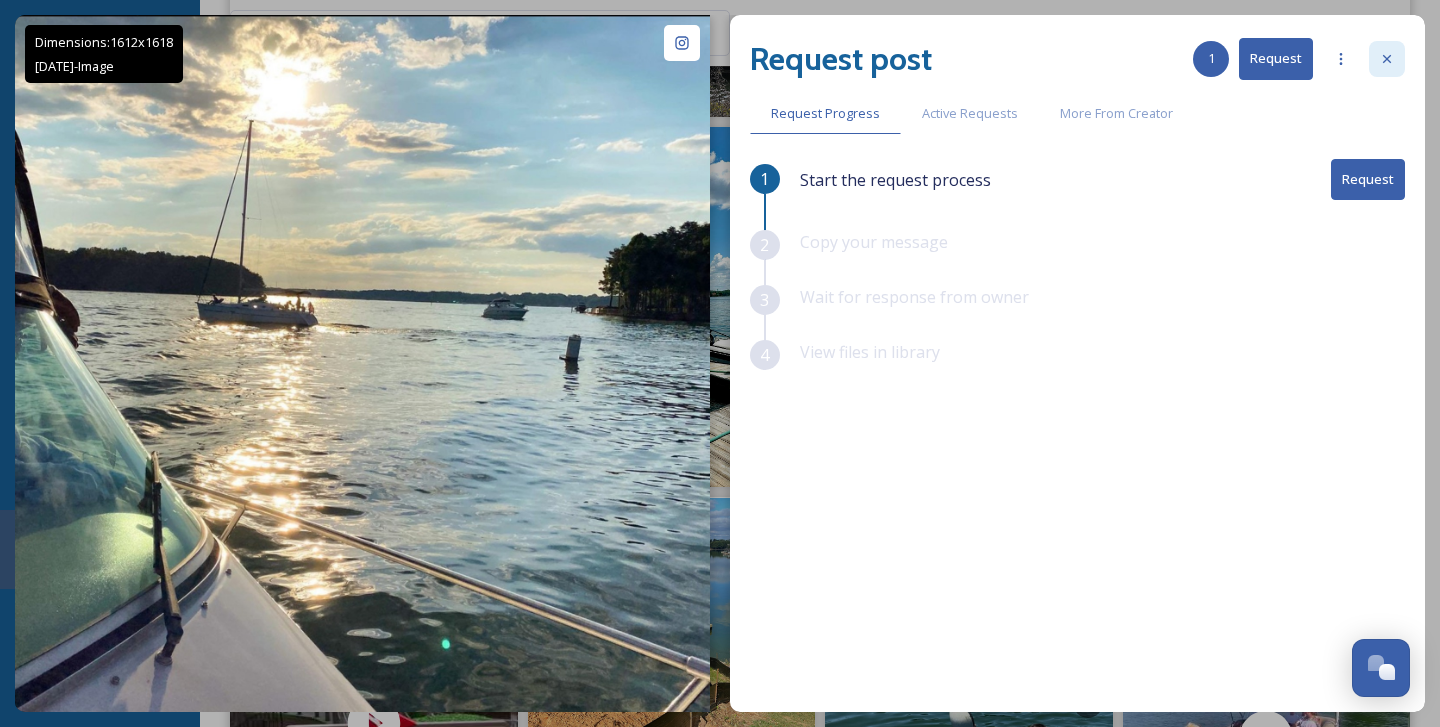 click at bounding box center (1387, 59) 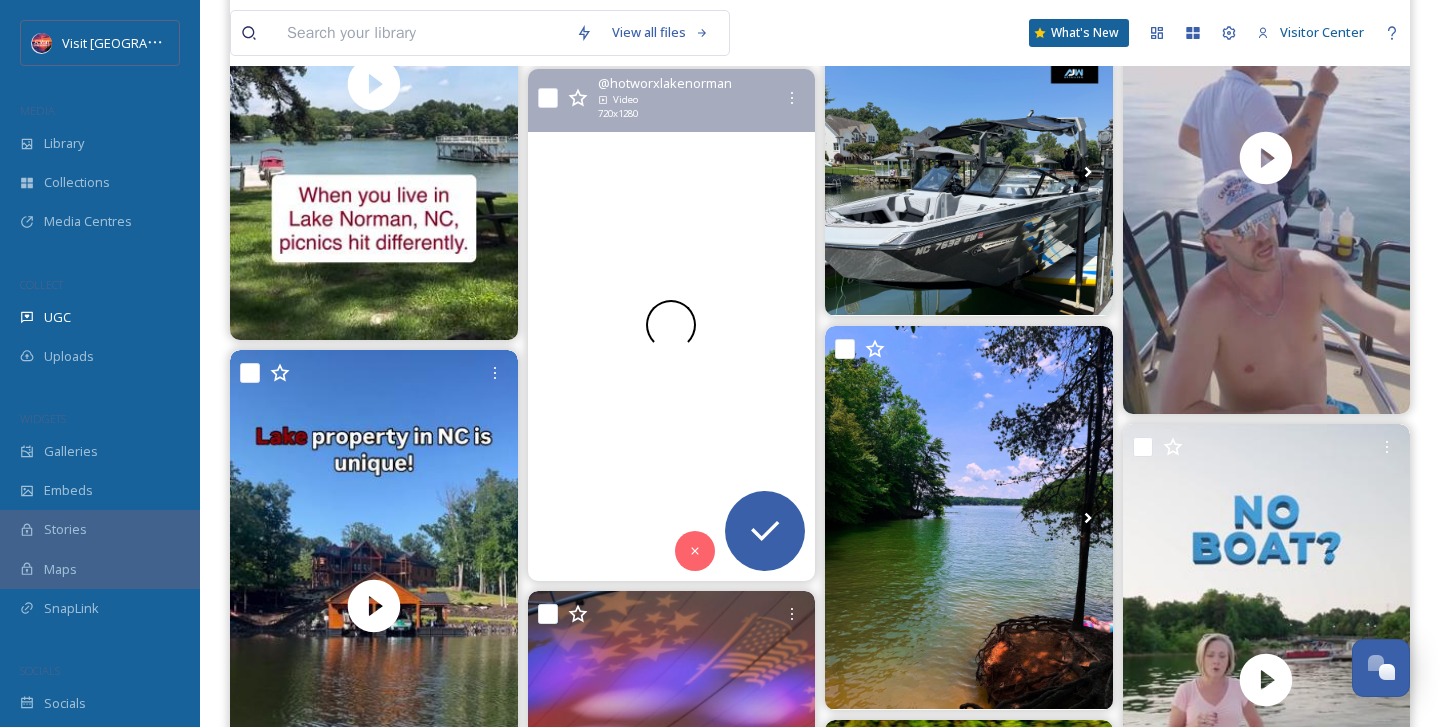 scroll, scrollTop: 11540, scrollLeft: 0, axis: vertical 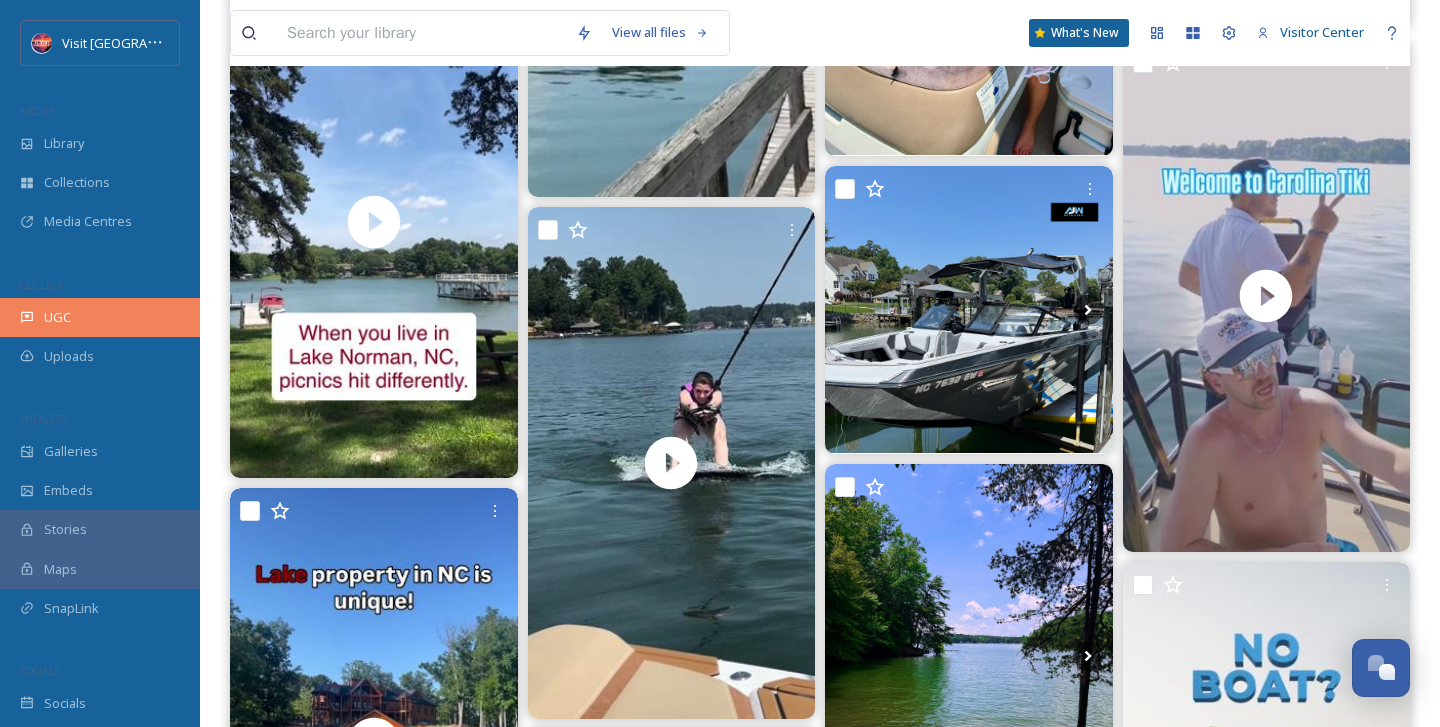 click on "UGC" at bounding box center [100, 317] 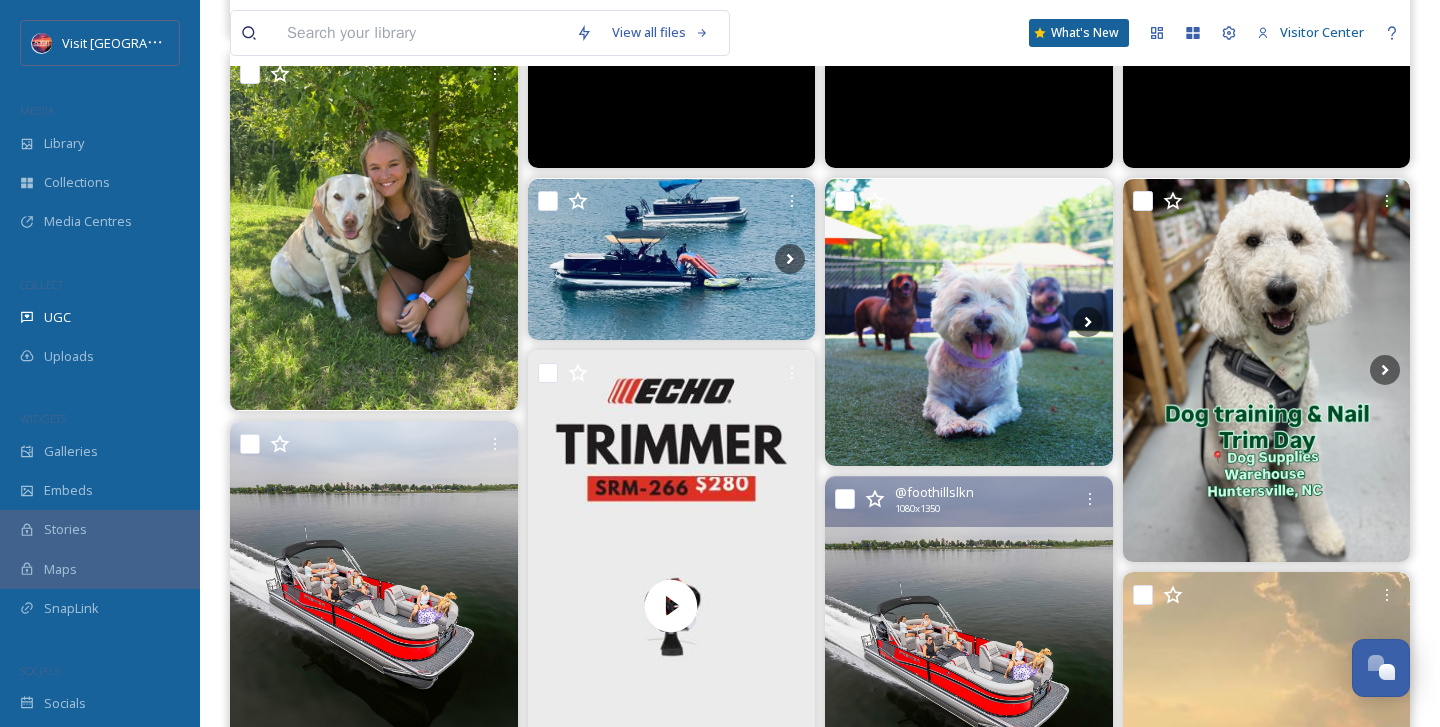 scroll, scrollTop: 1174, scrollLeft: 0, axis: vertical 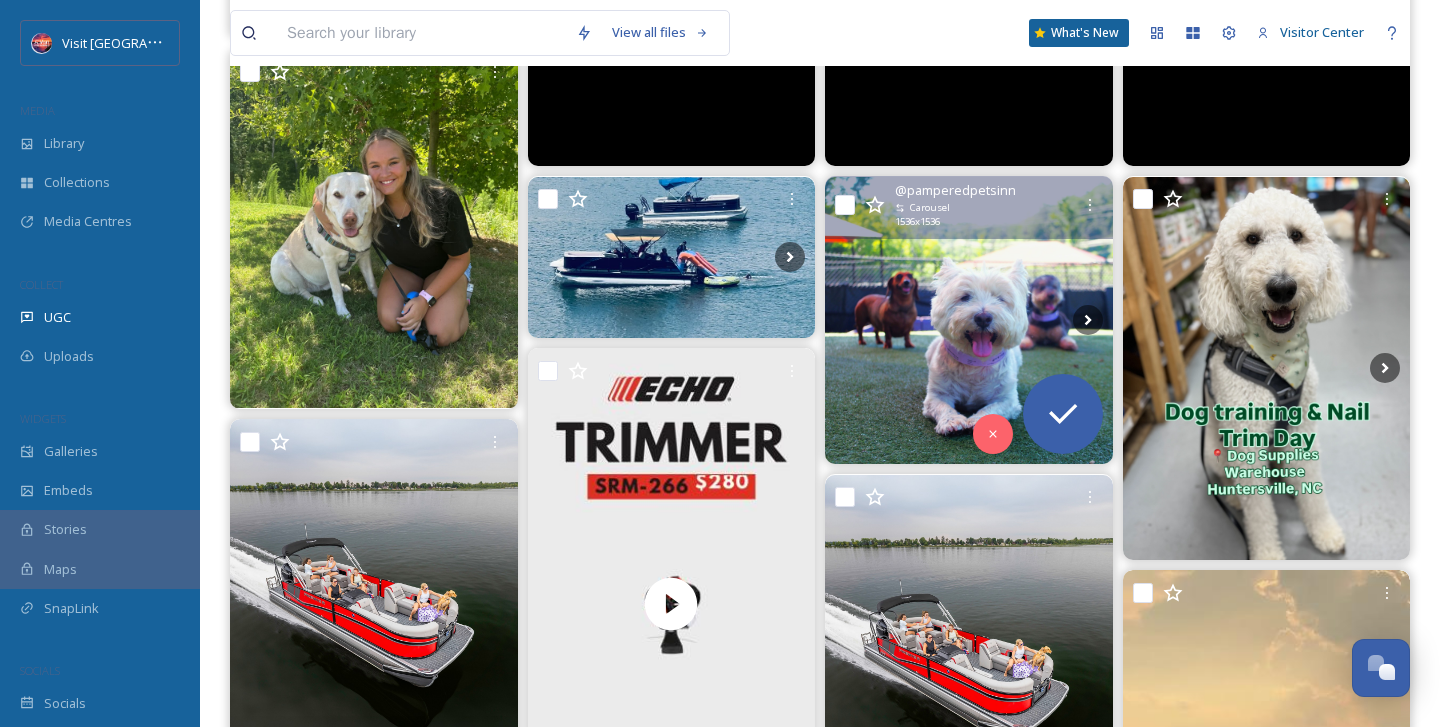 click at bounding box center [969, 321] 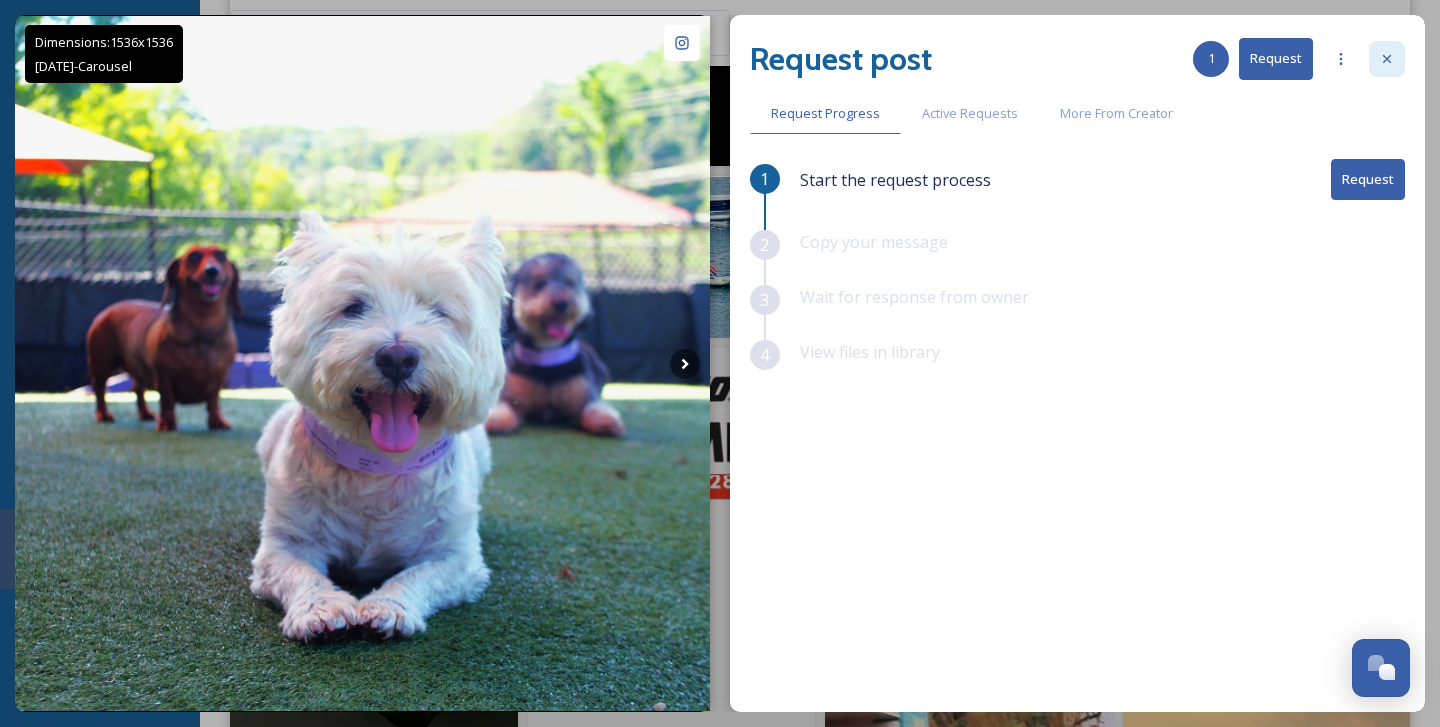 click 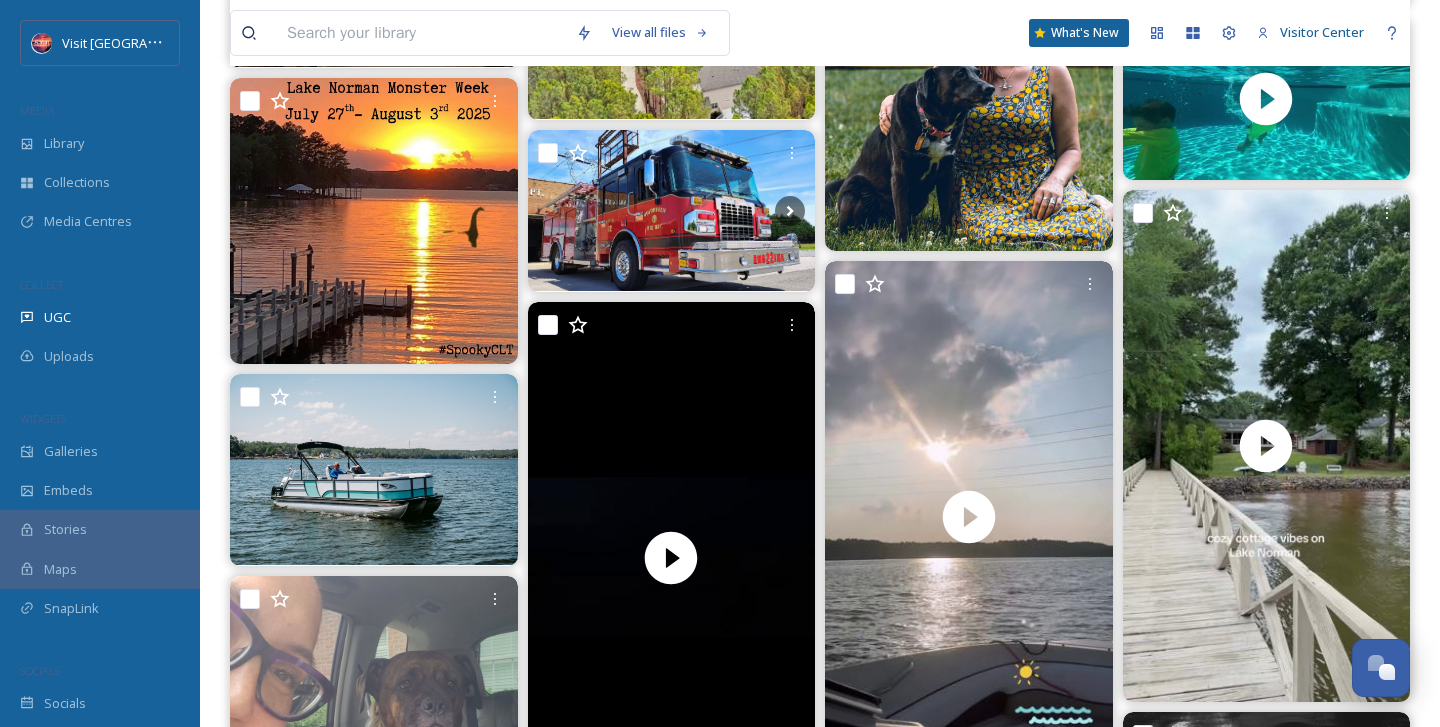 scroll, scrollTop: 5315, scrollLeft: 0, axis: vertical 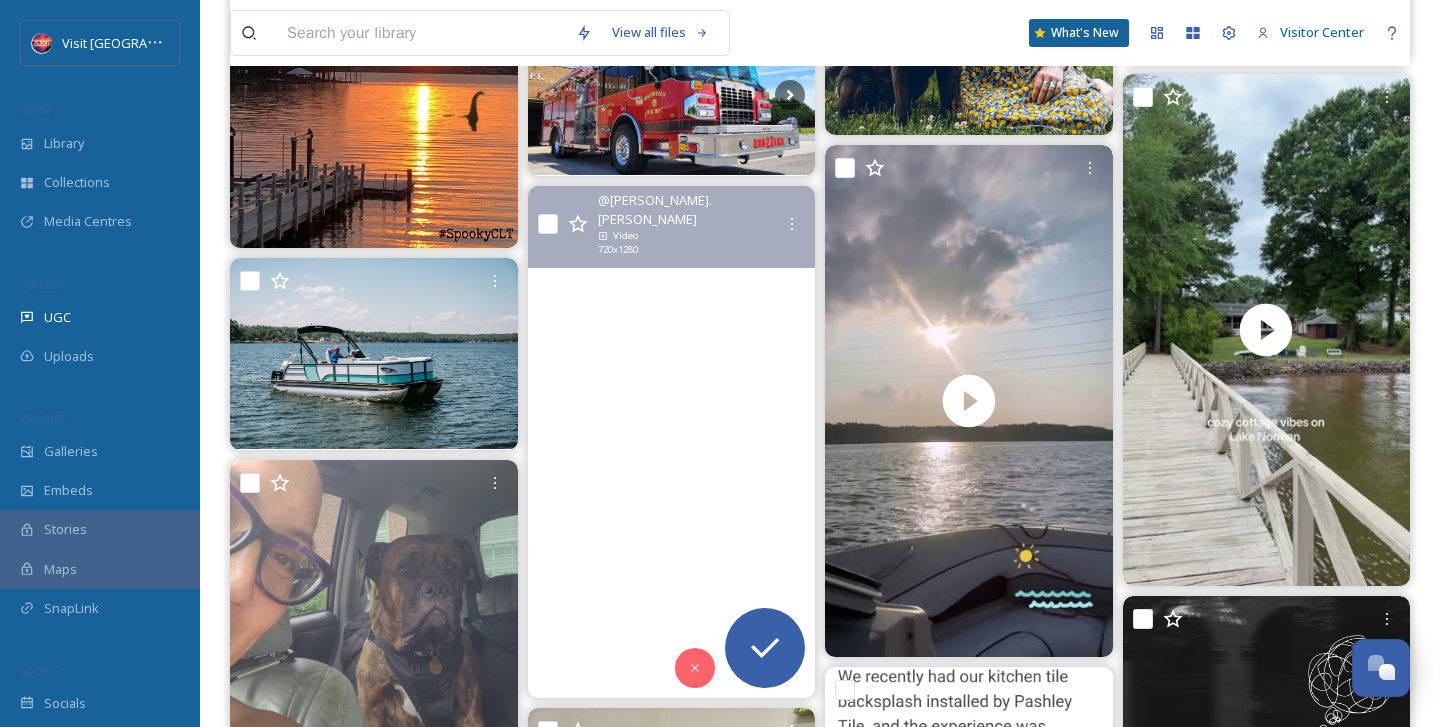 click at bounding box center [671, 442] 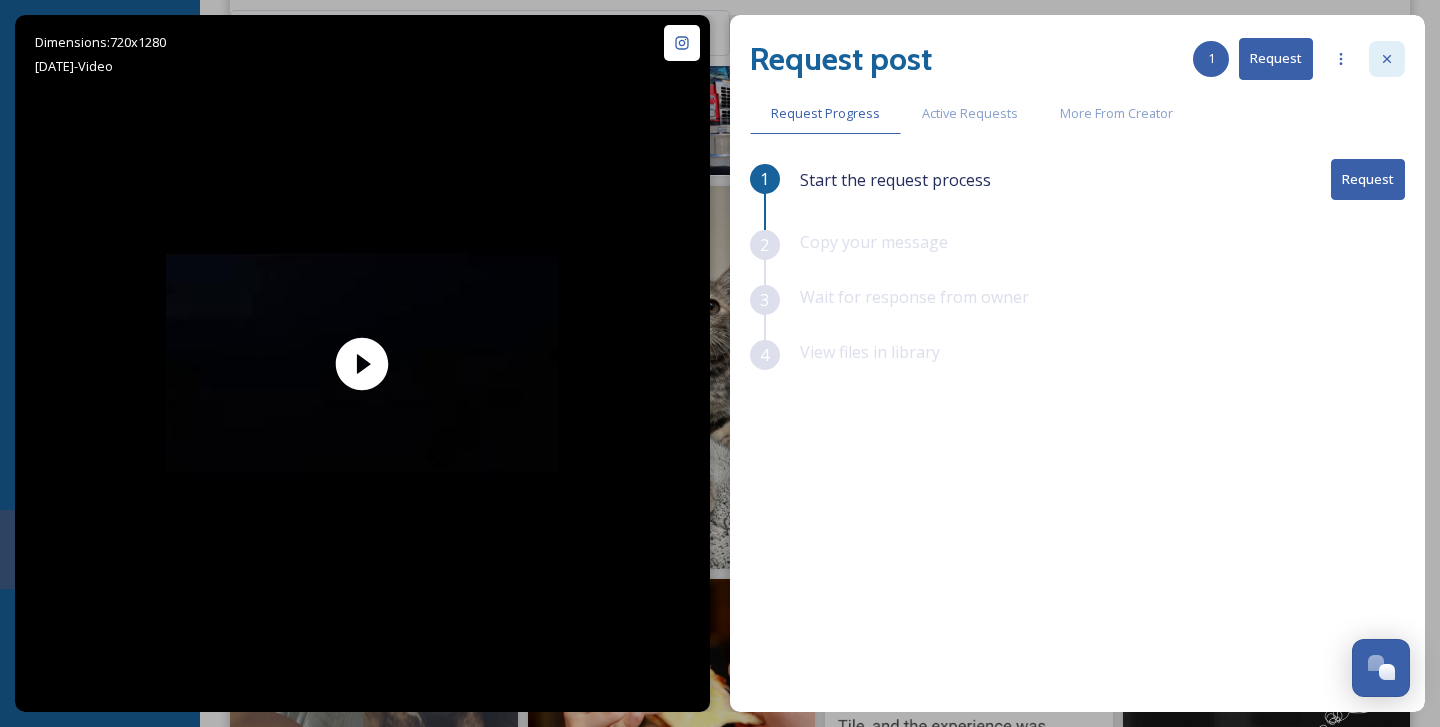 click at bounding box center (1387, 59) 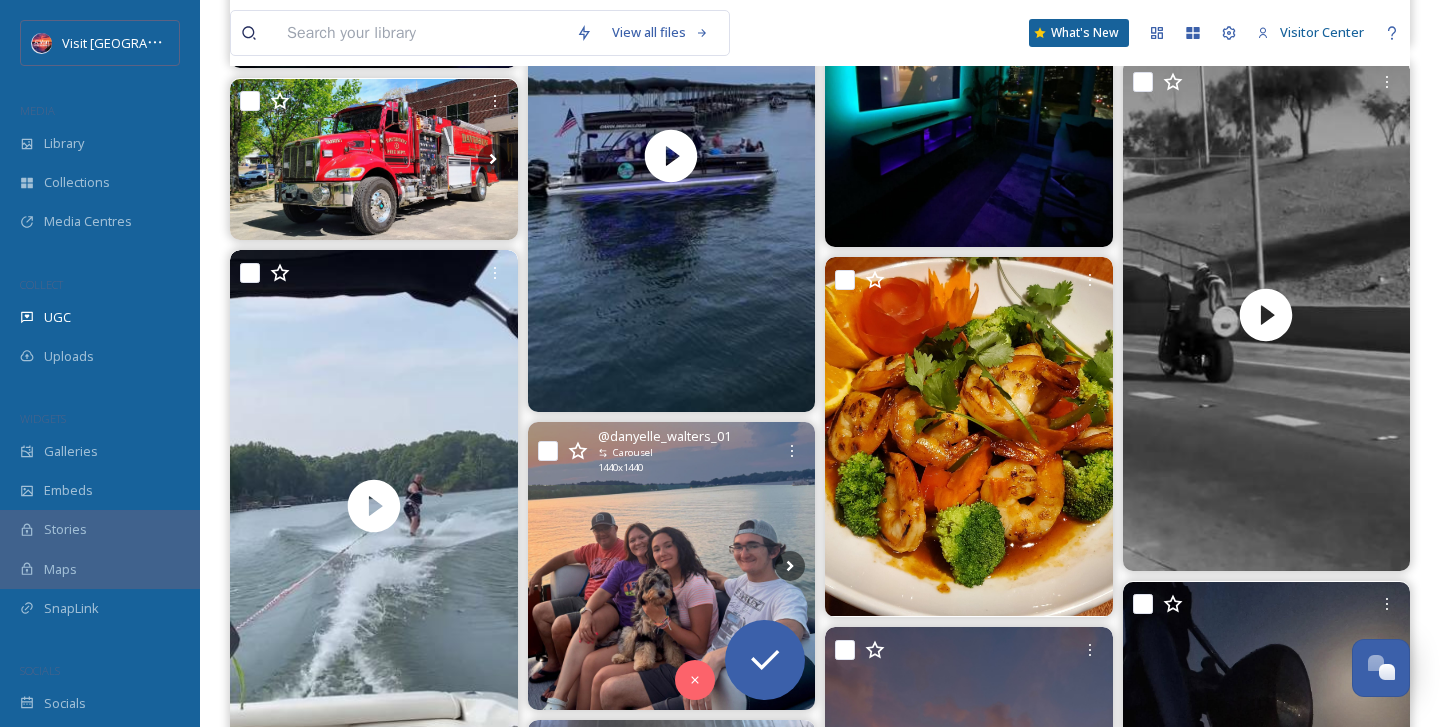 scroll, scrollTop: 6830, scrollLeft: 0, axis: vertical 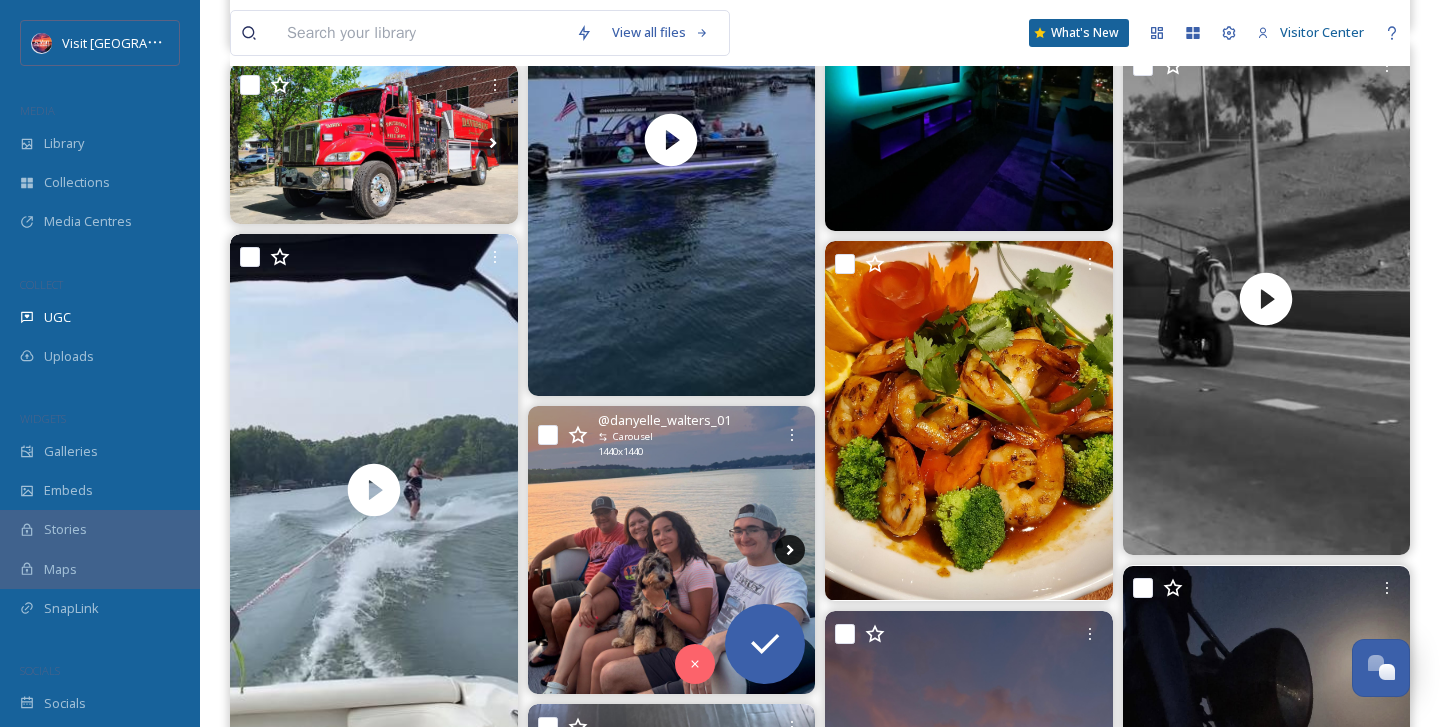 click 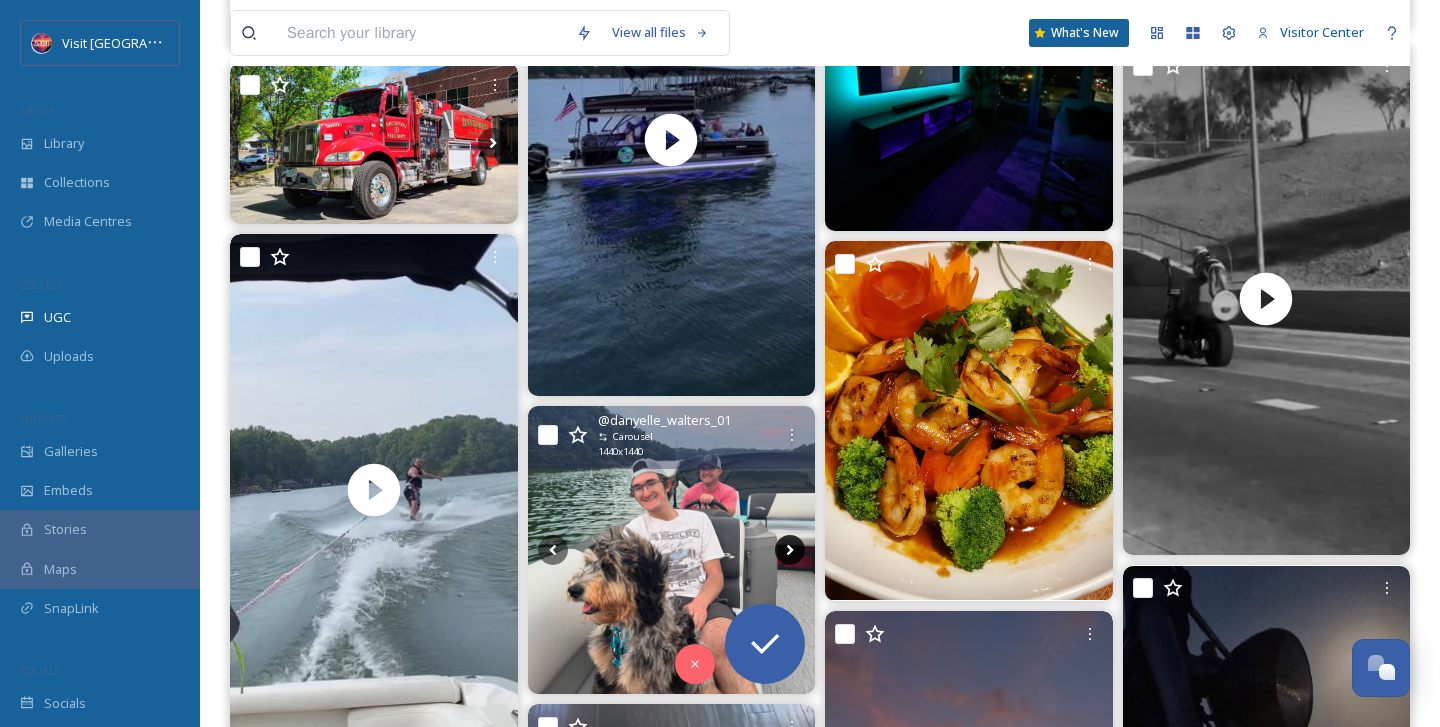click 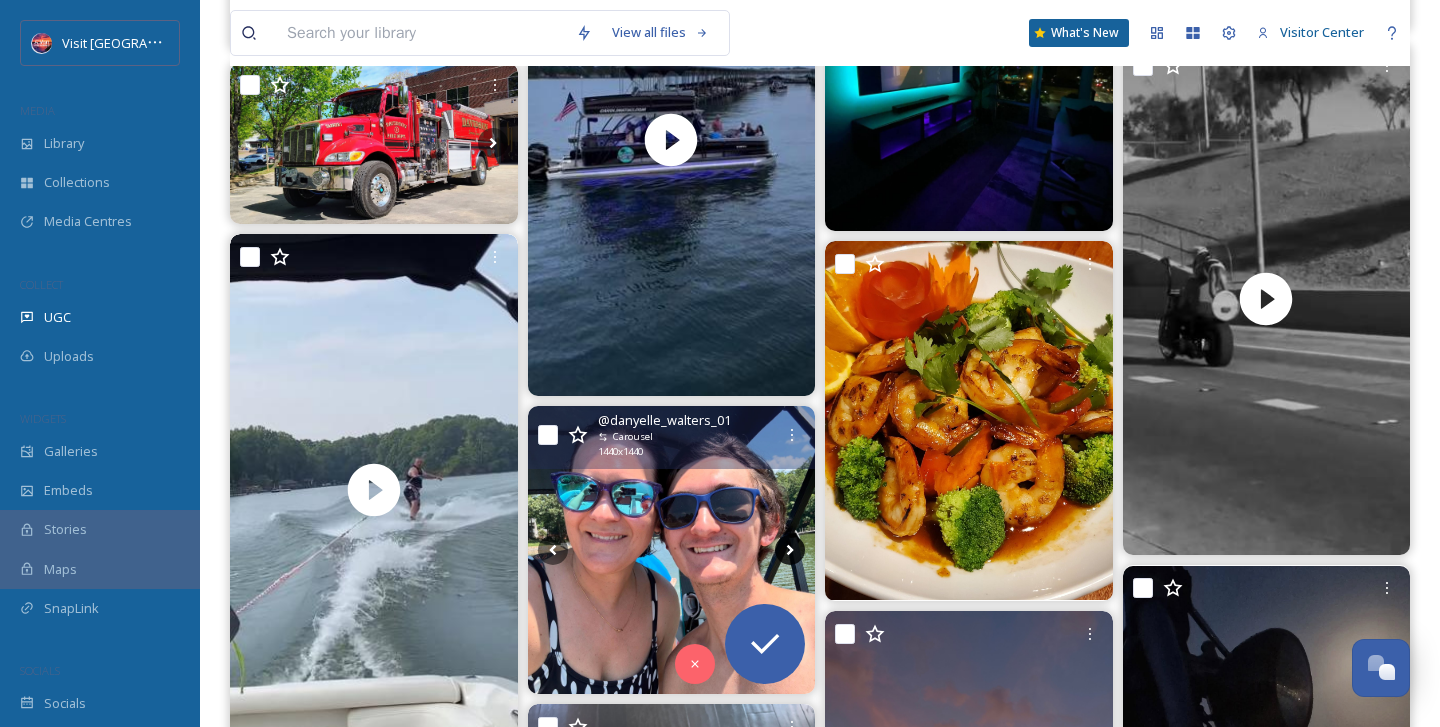 click 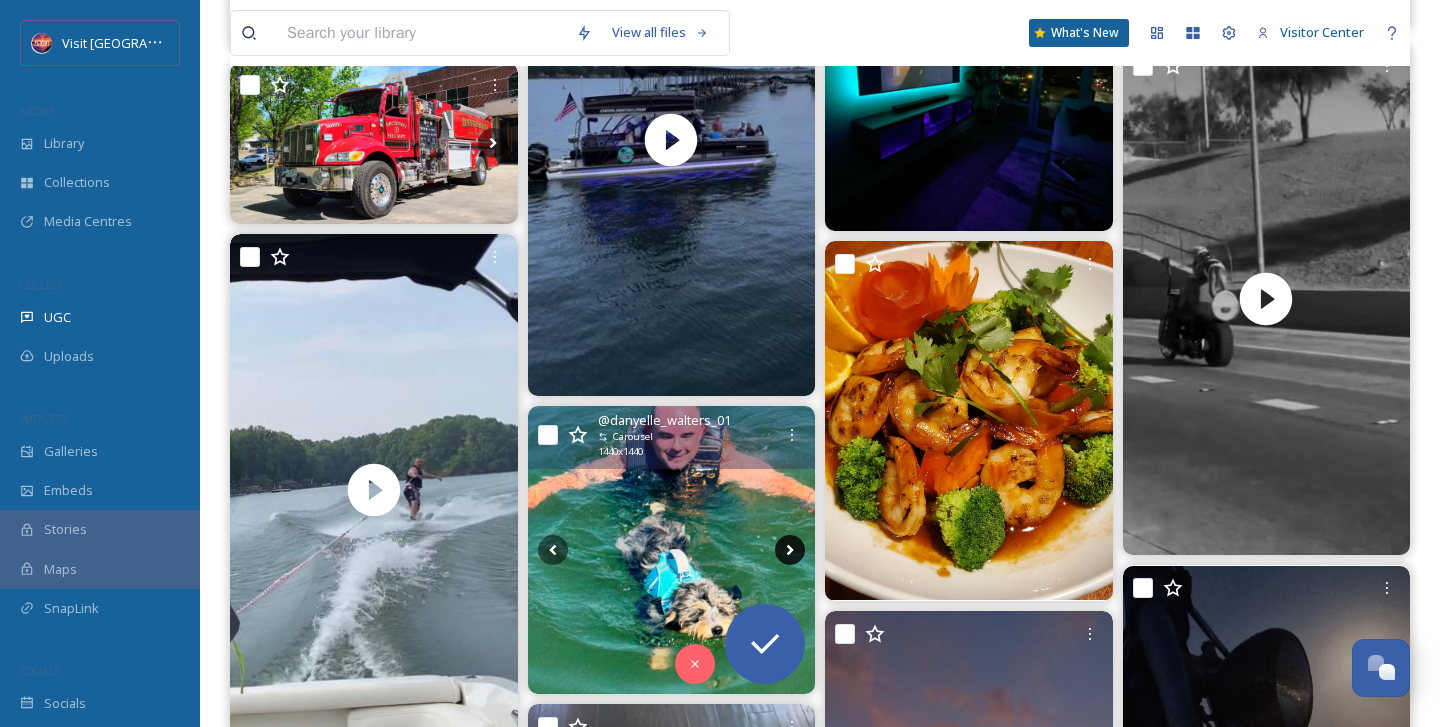 click 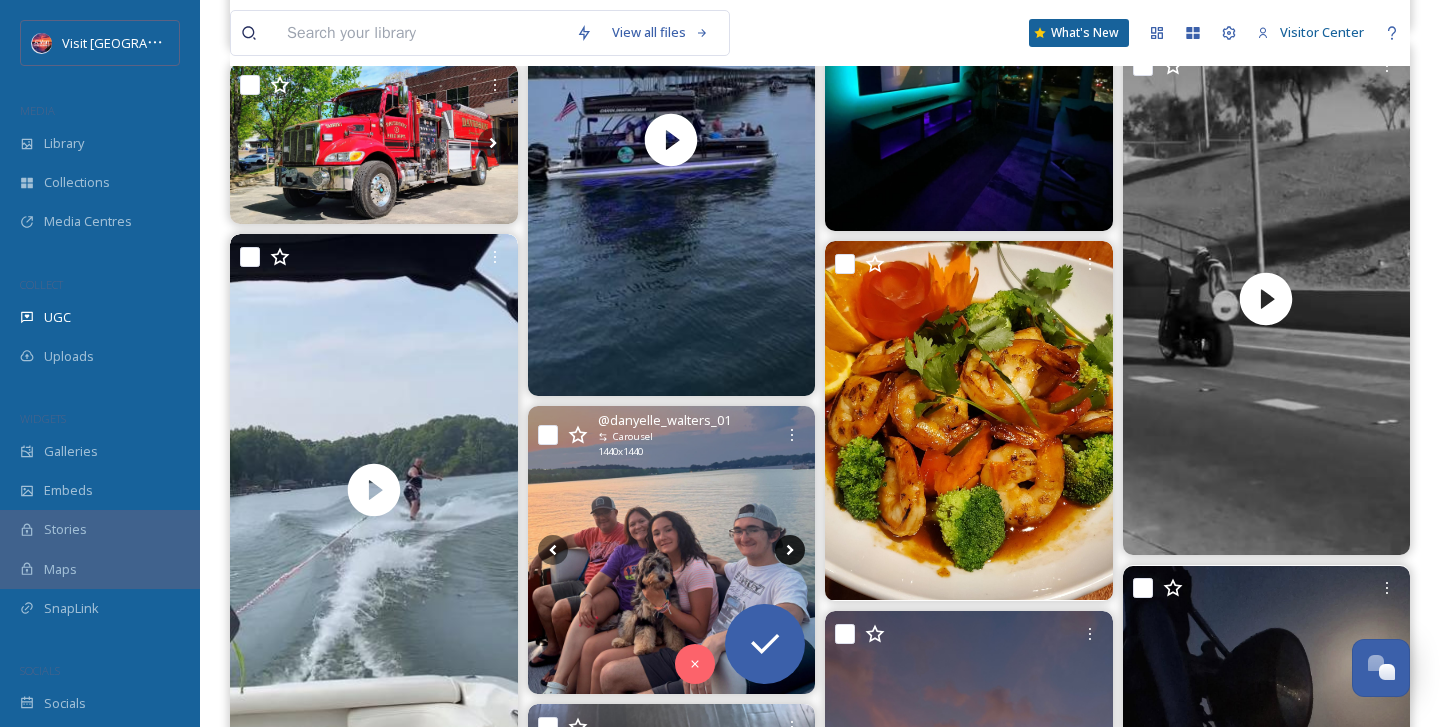 click 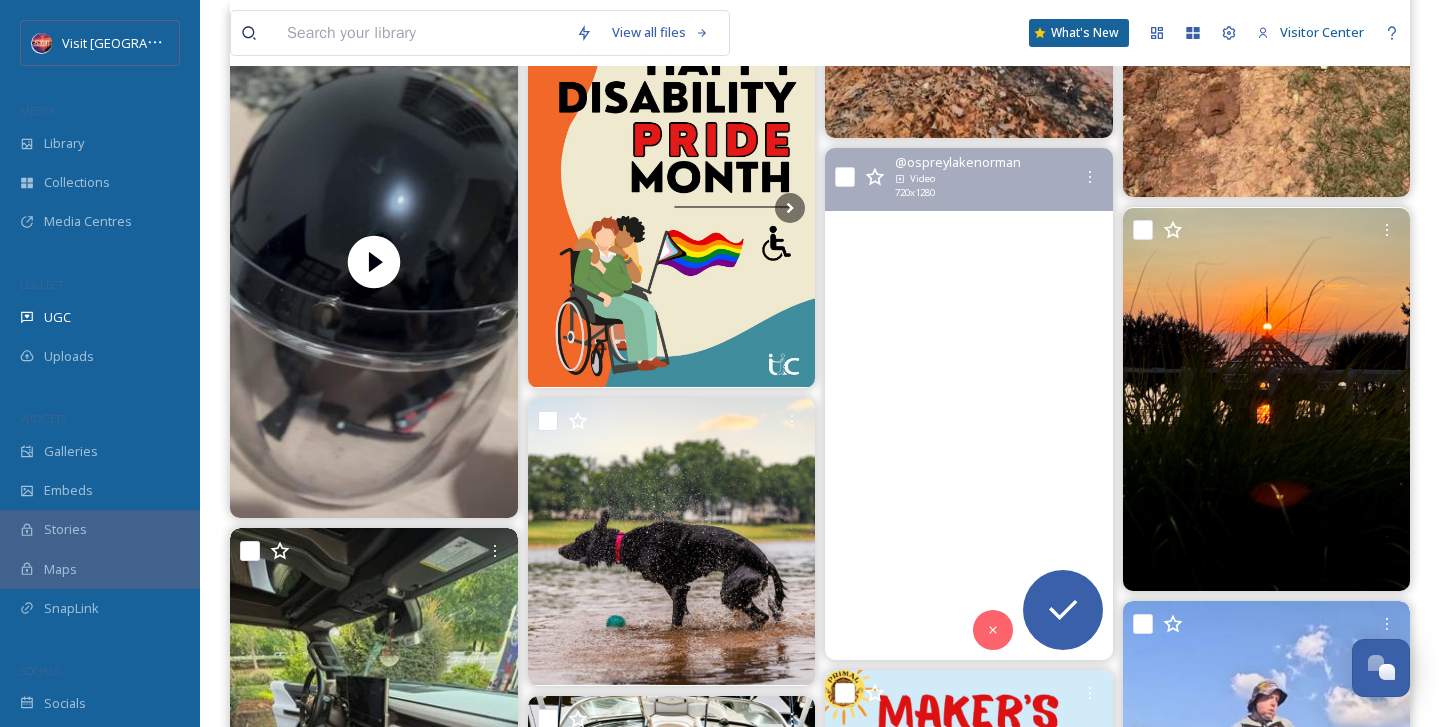 scroll, scrollTop: 8925, scrollLeft: 0, axis: vertical 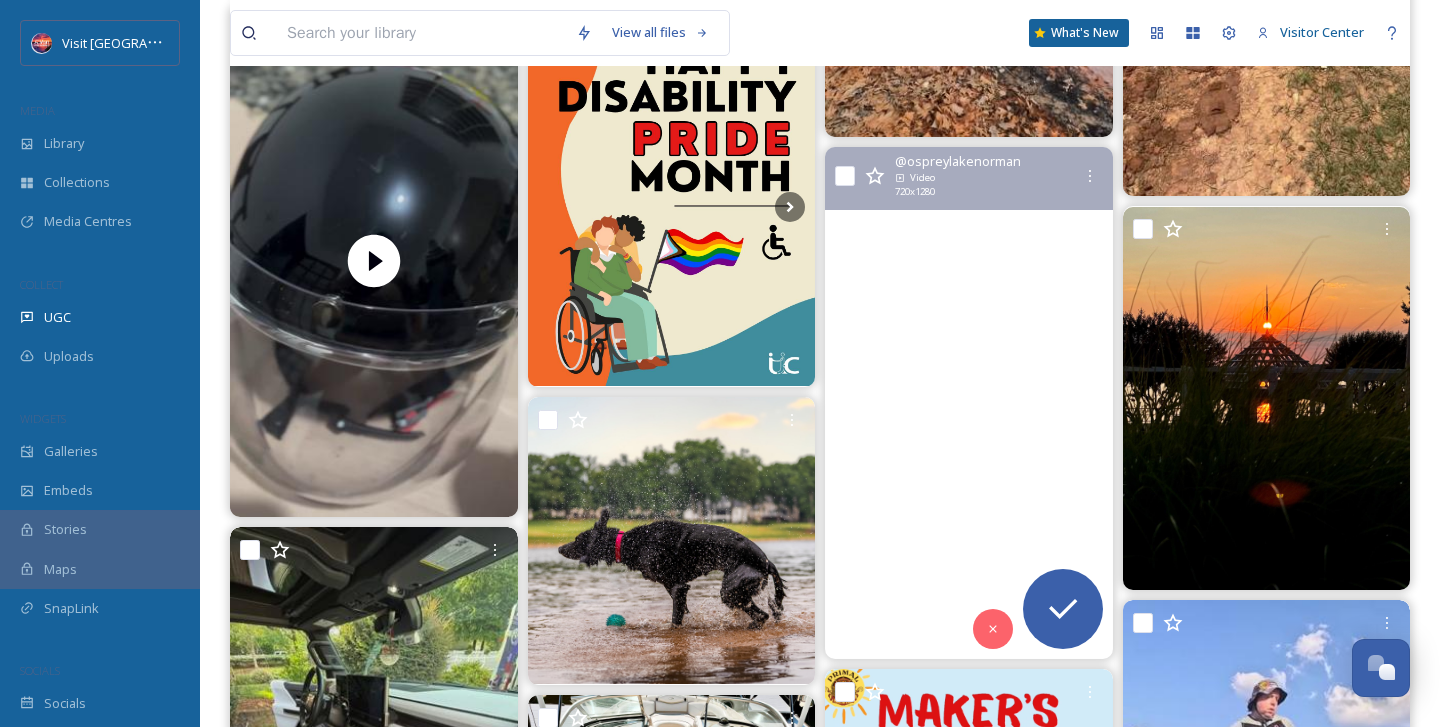 click at bounding box center [969, 403] 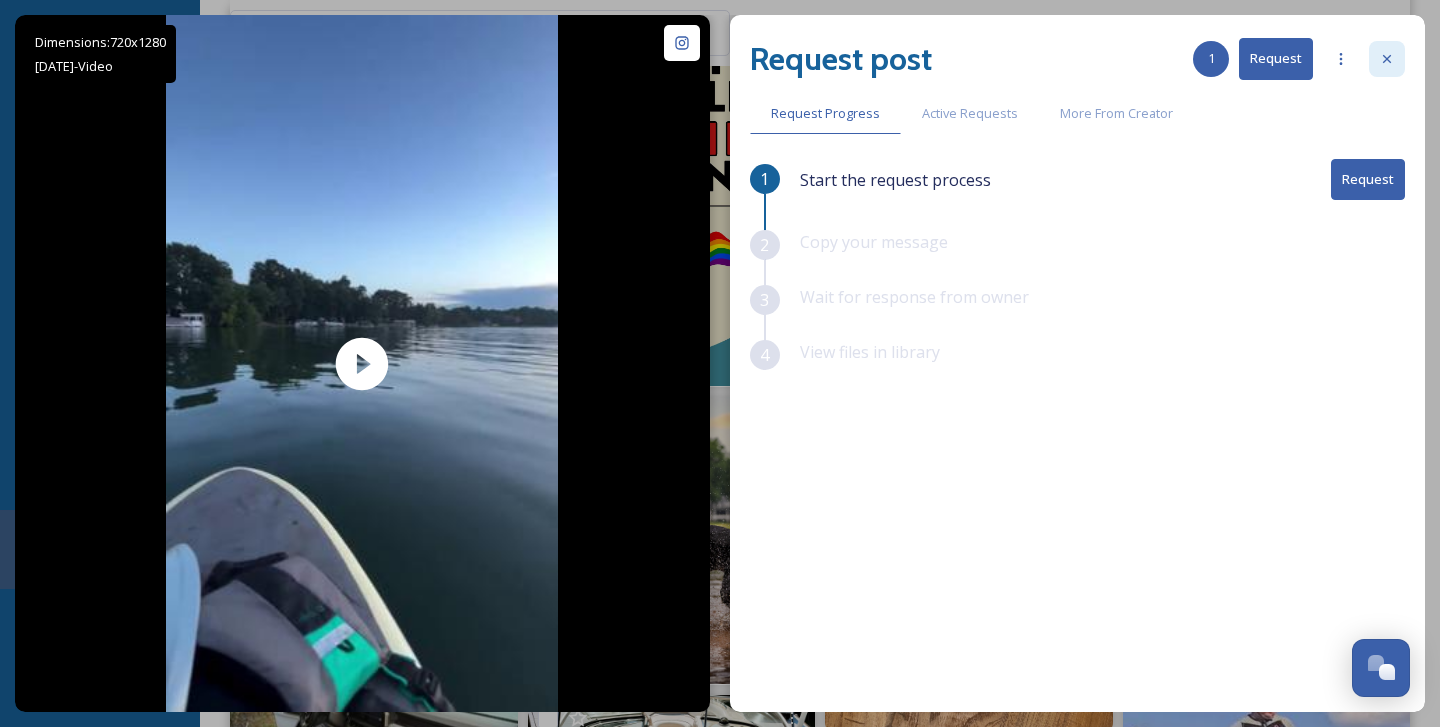 click 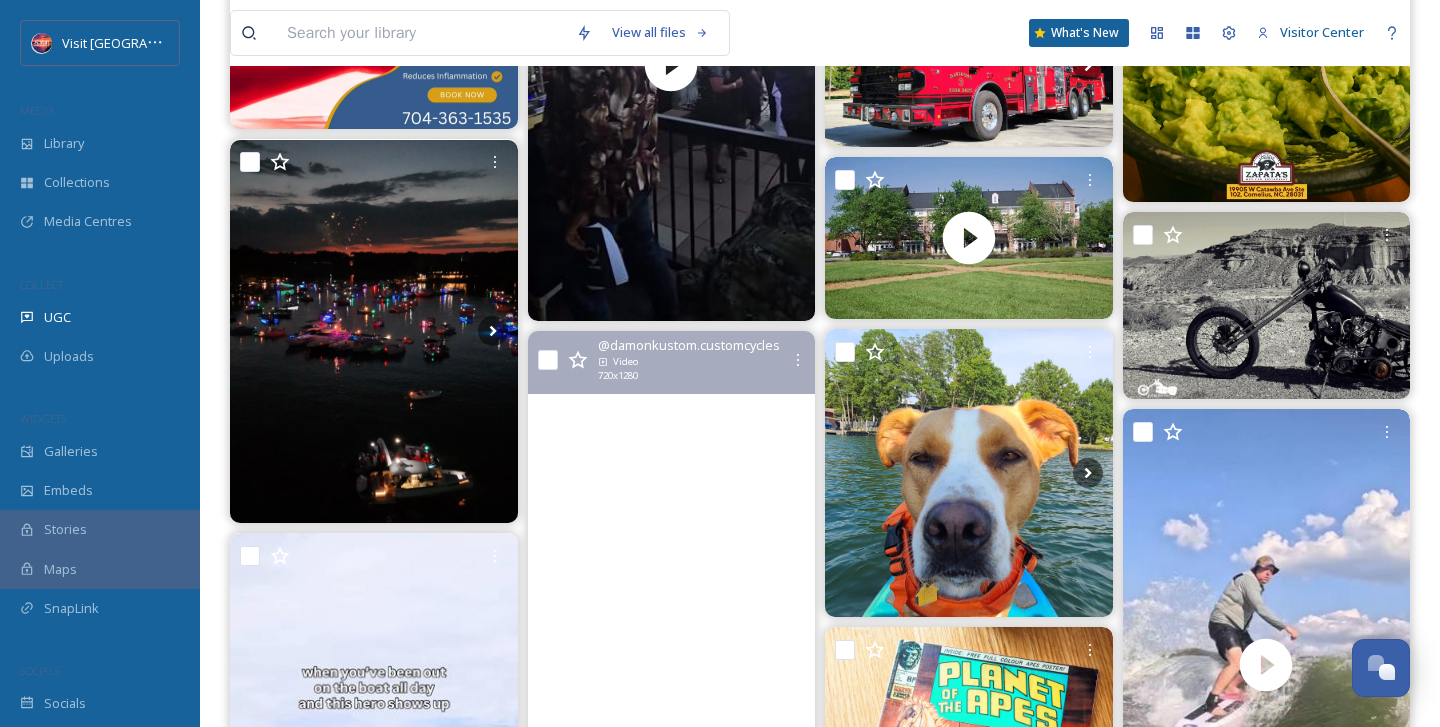 scroll, scrollTop: 10190, scrollLeft: 0, axis: vertical 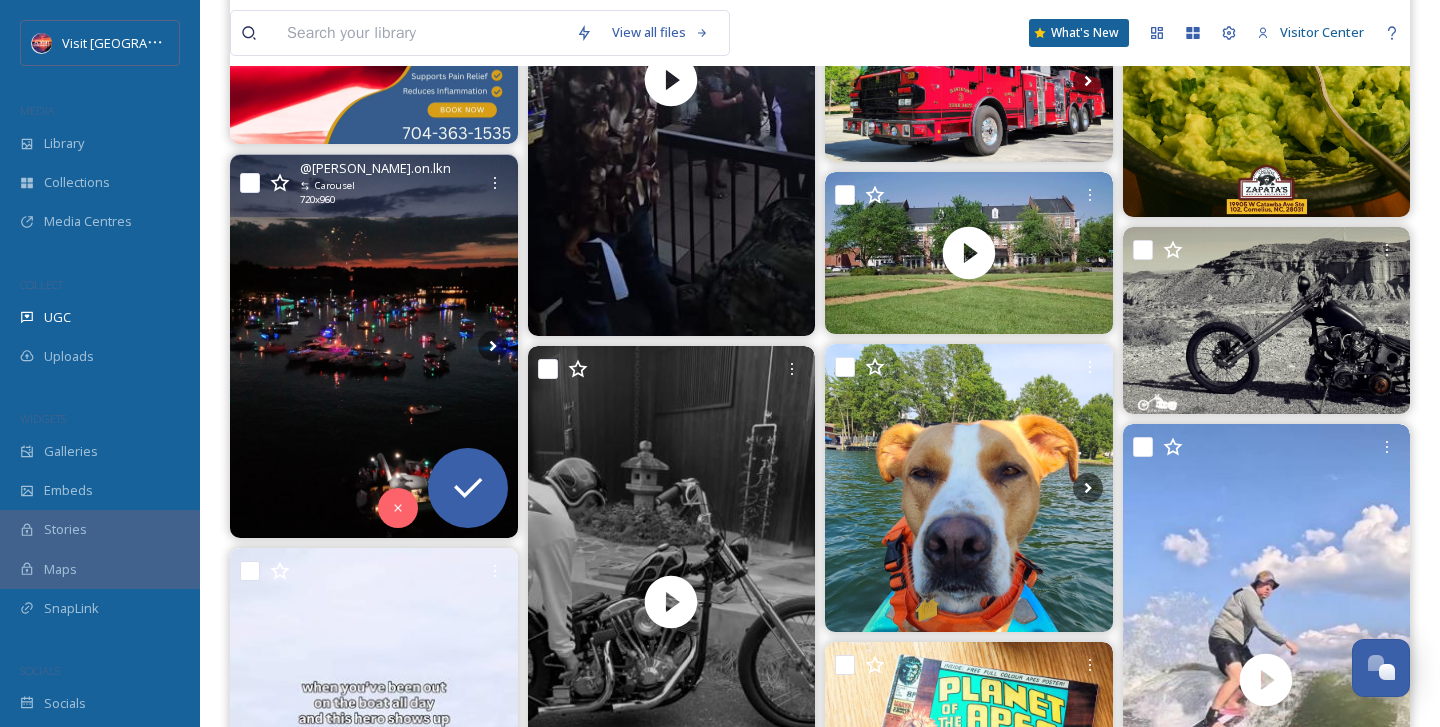 click at bounding box center [374, 346] 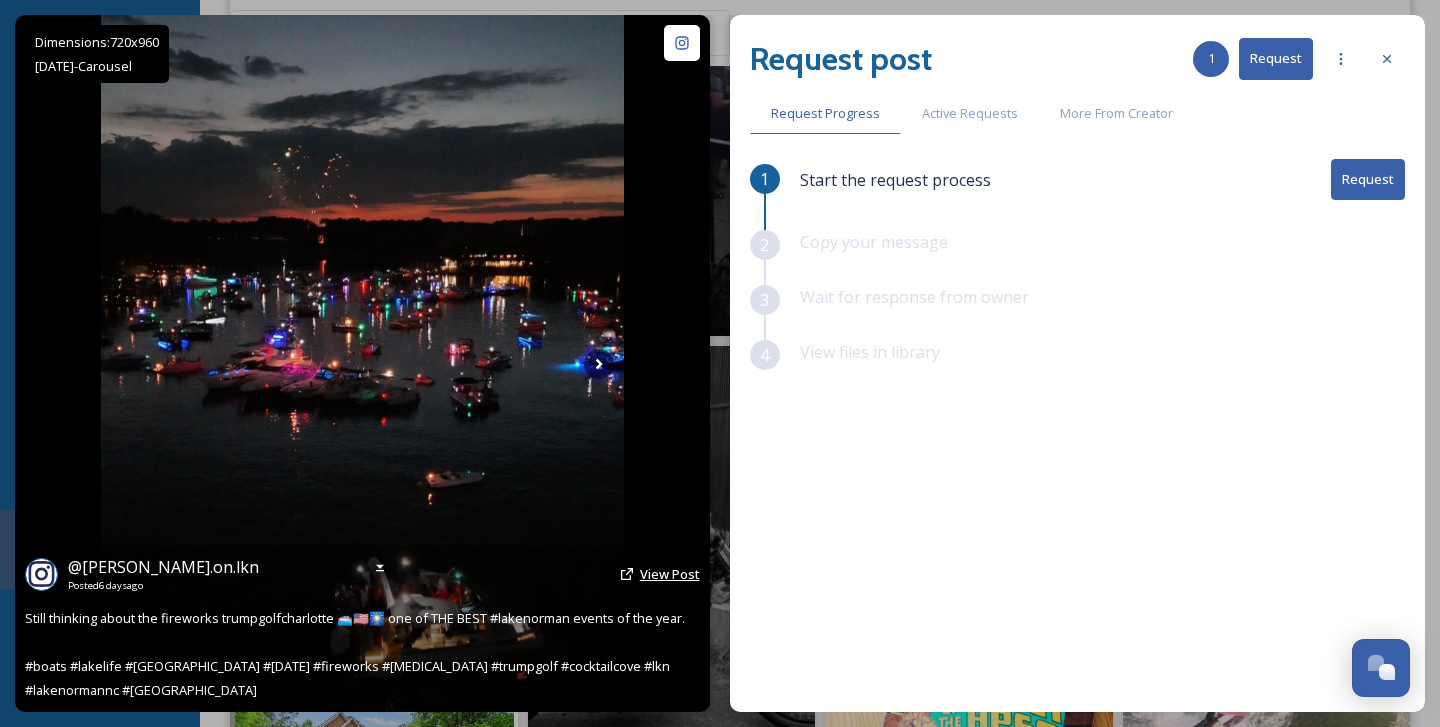click on "View Post" at bounding box center [670, 574] 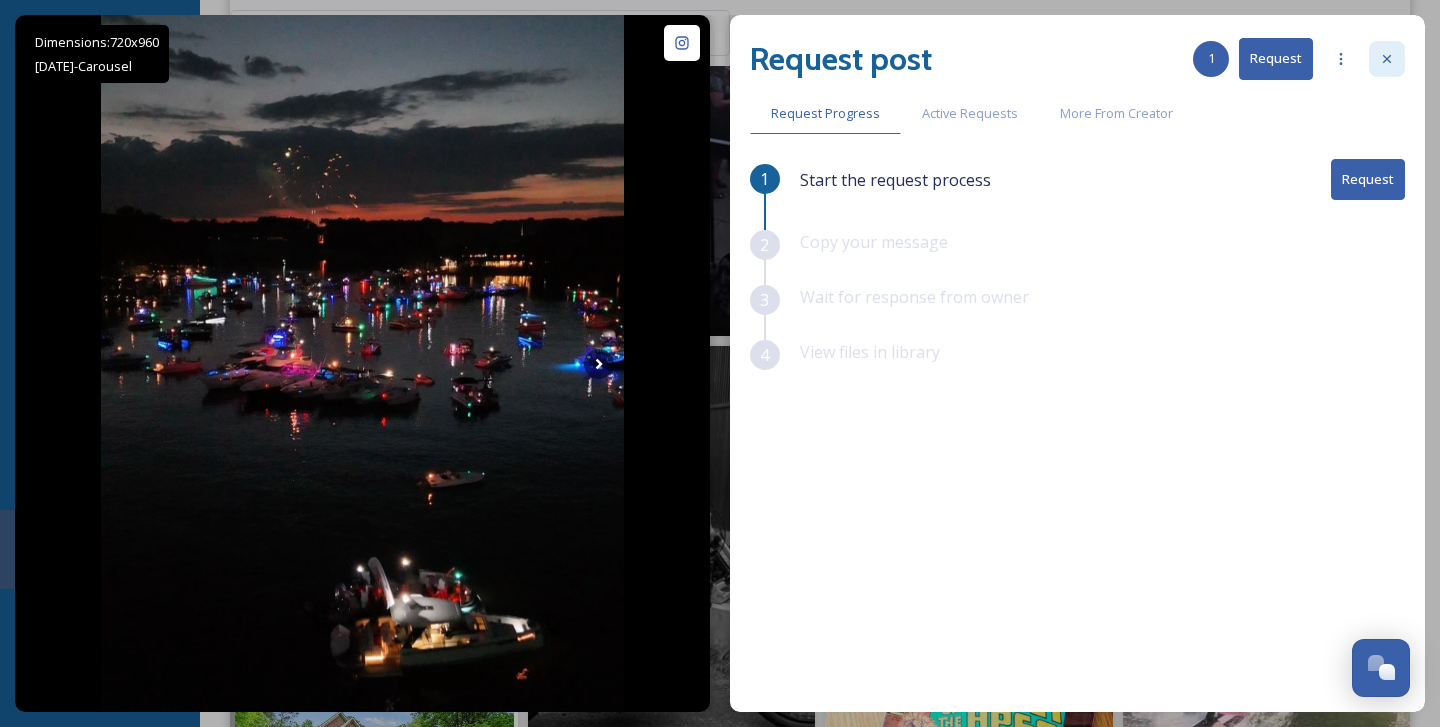 click 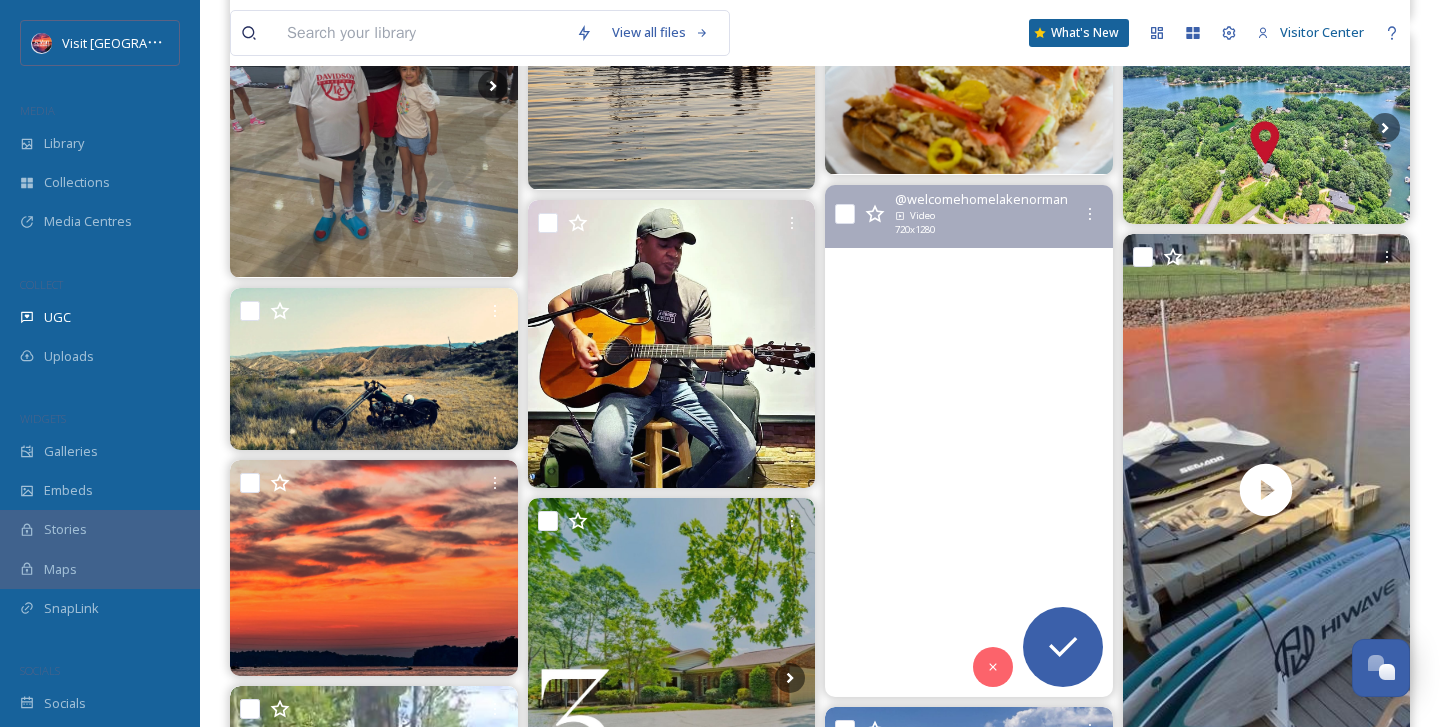 scroll, scrollTop: 14228, scrollLeft: 0, axis: vertical 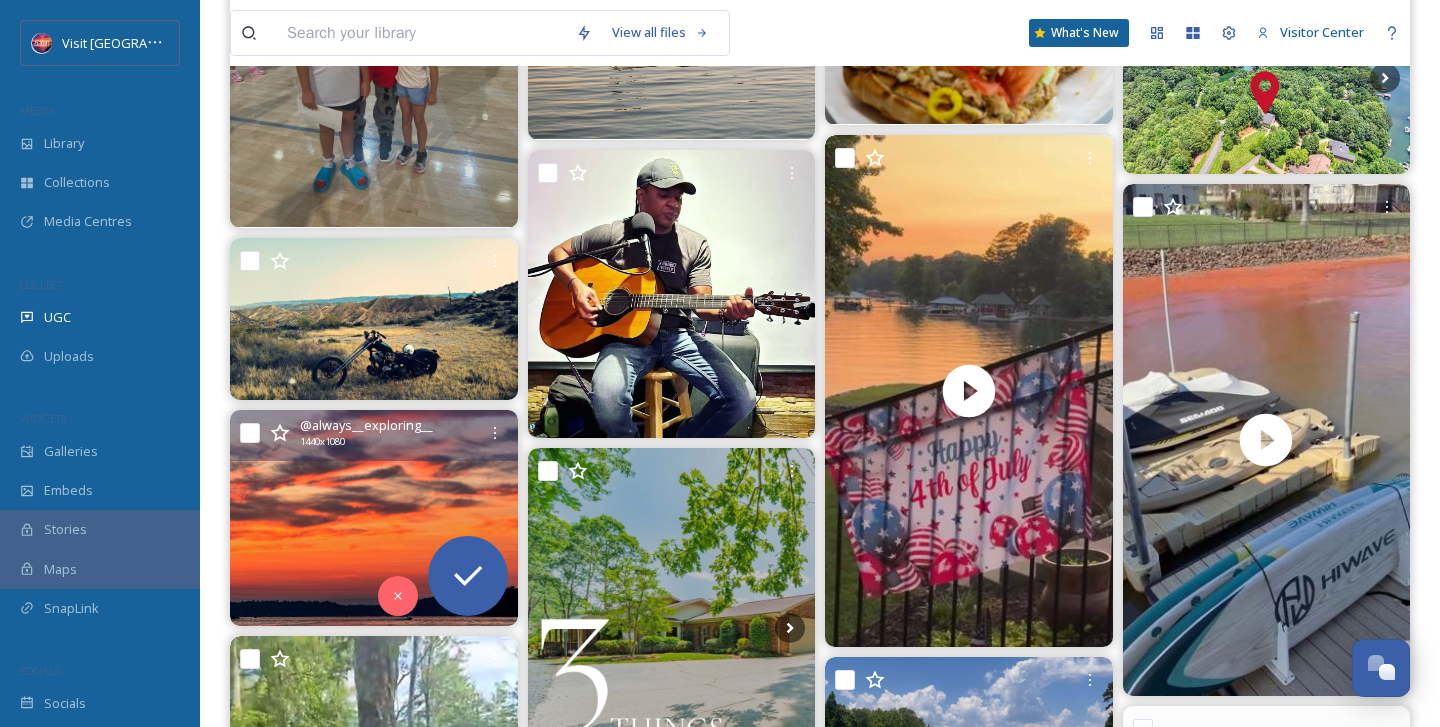 click at bounding box center [374, 518] 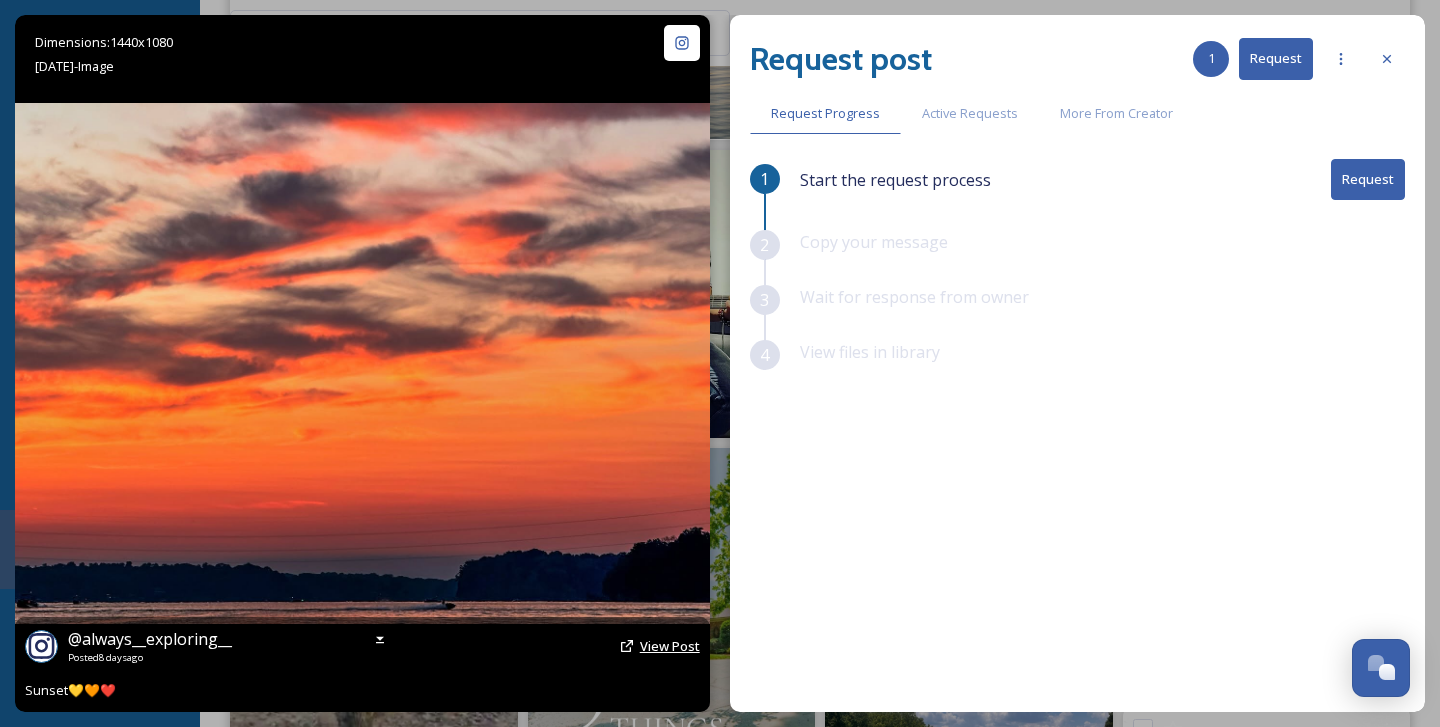 click on "View Post" at bounding box center (670, 646) 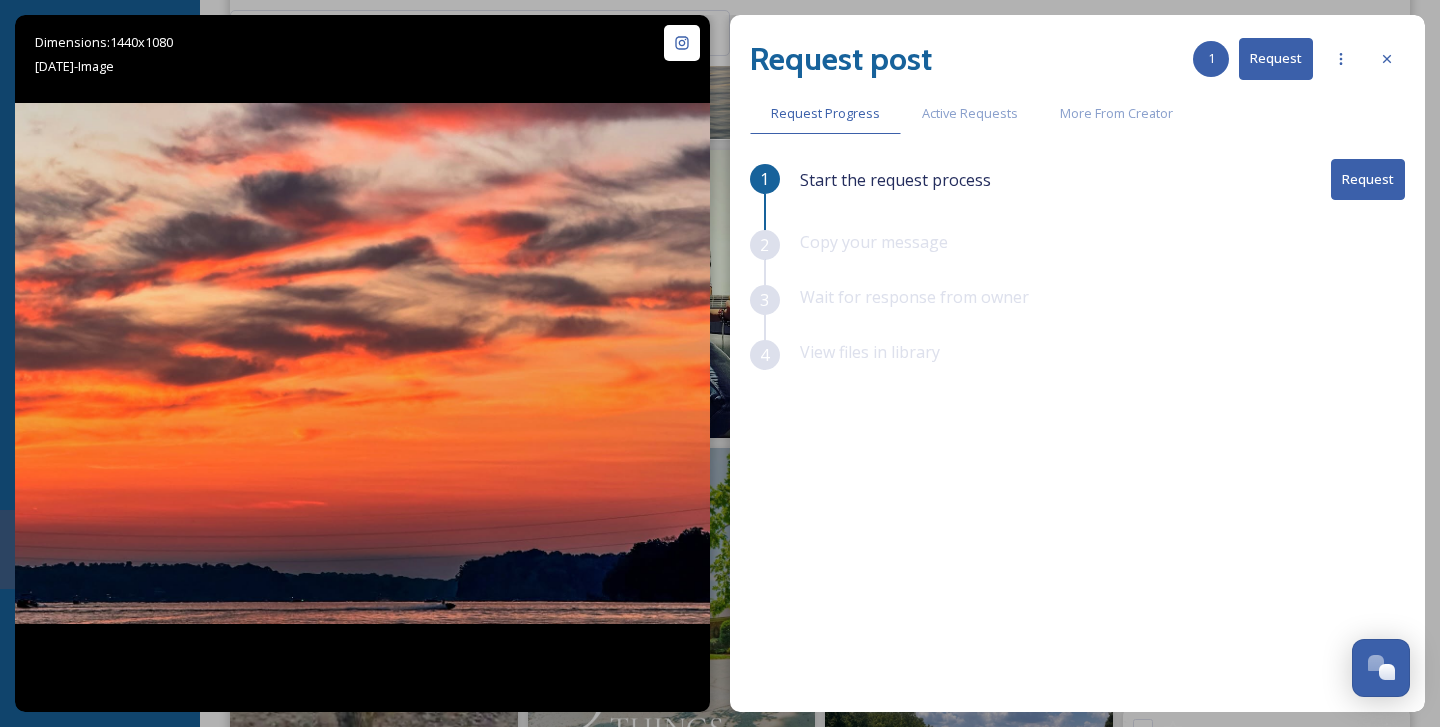 click on "Request" at bounding box center [1368, 179] 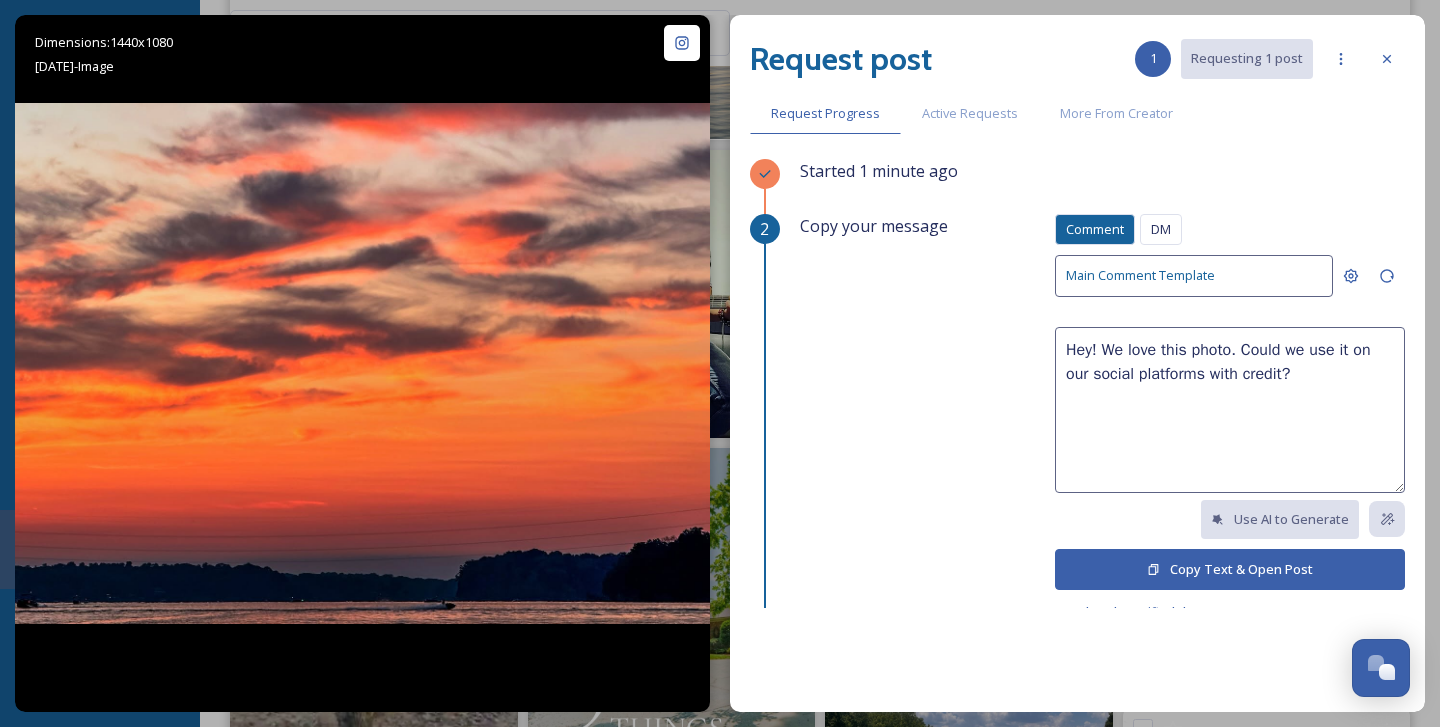scroll, scrollTop: 66, scrollLeft: 0, axis: vertical 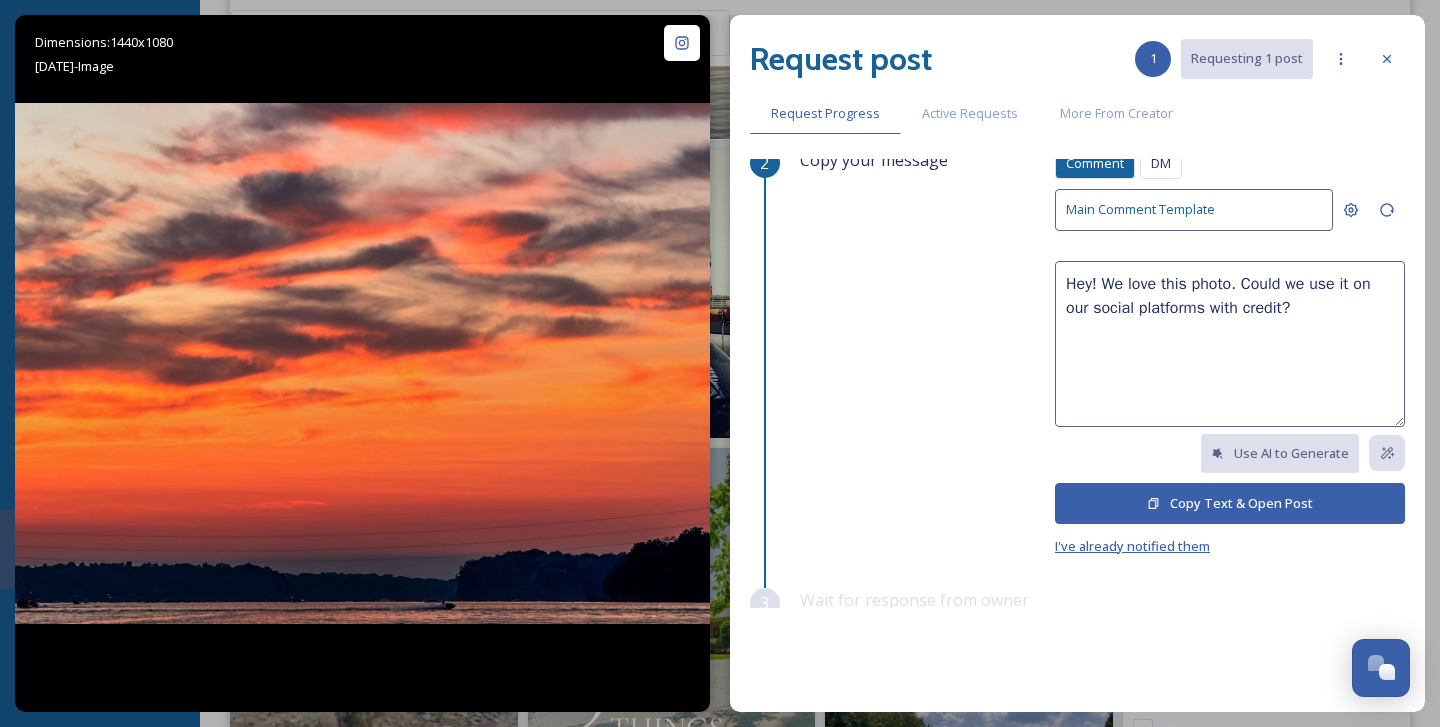 click on "I've already notified them" at bounding box center (1132, 546) 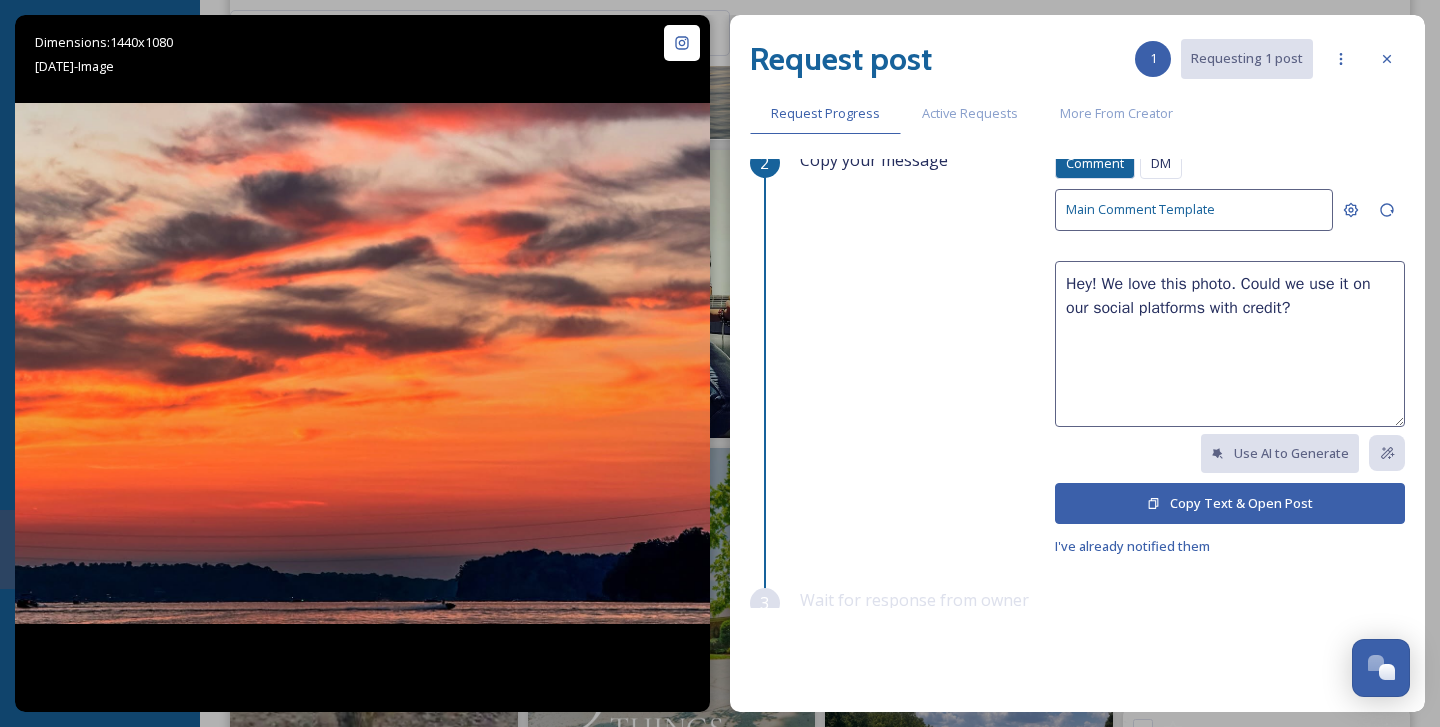 scroll, scrollTop: 0, scrollLeft: 0, axis: both 